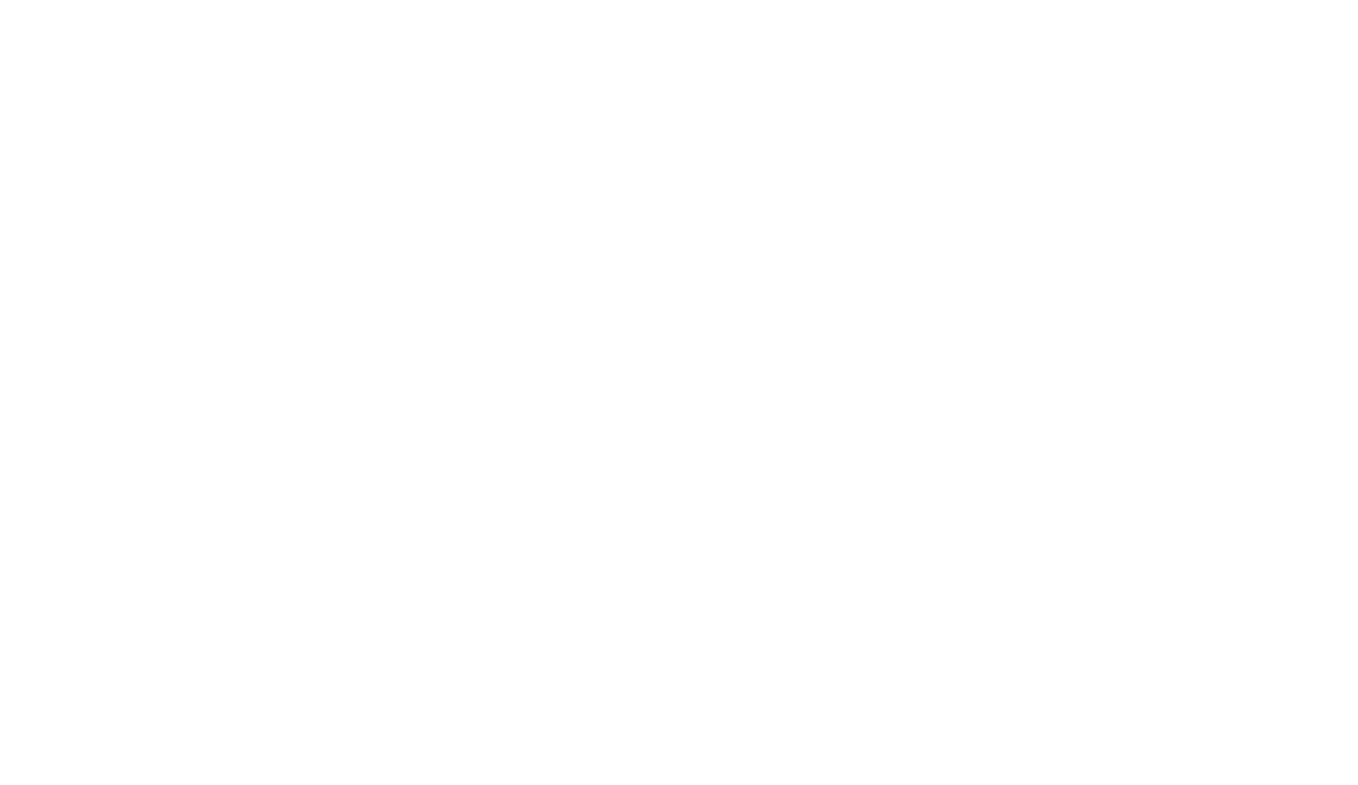 scroll, scrollTop: 0, scrollLeft: 0, axis: both 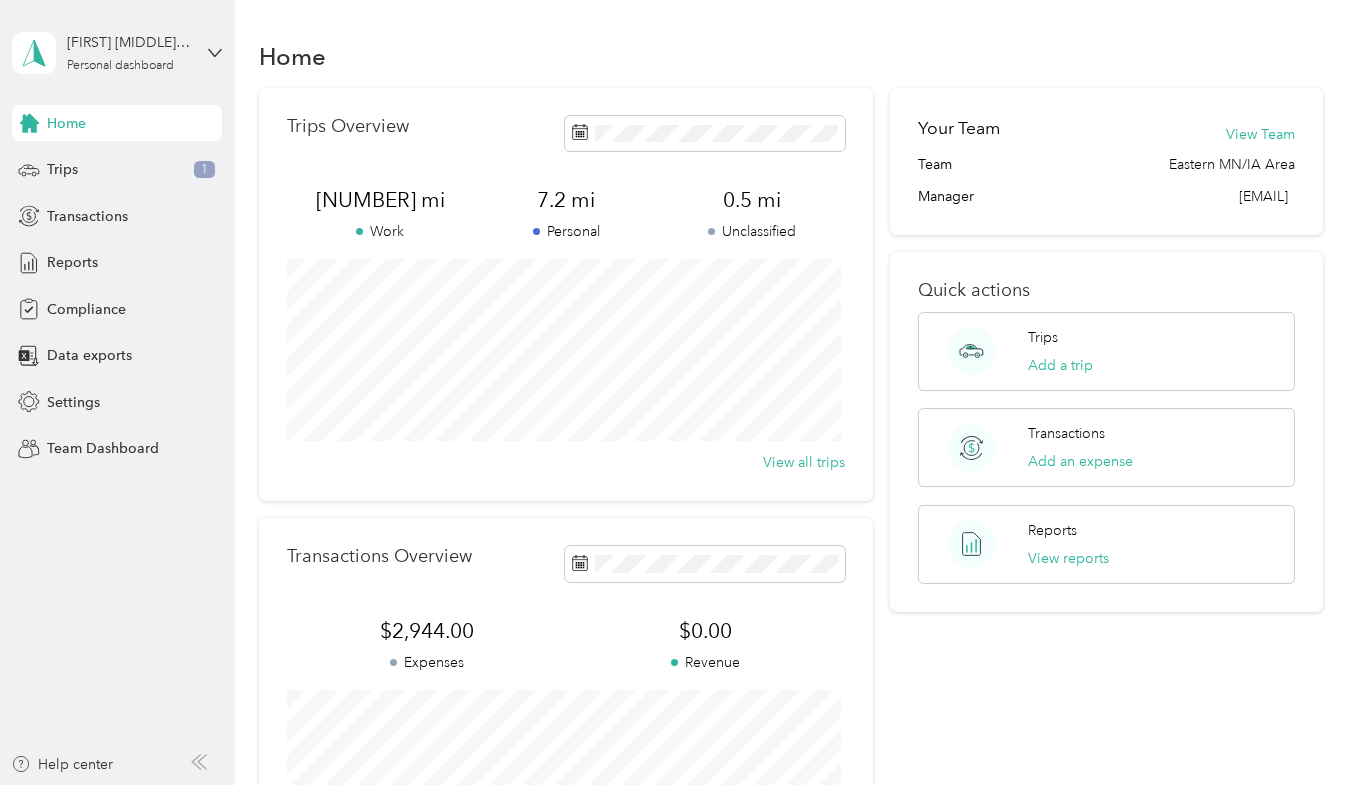 click on "[NAME] Personal dashboard" at bounding box center [129, 52] 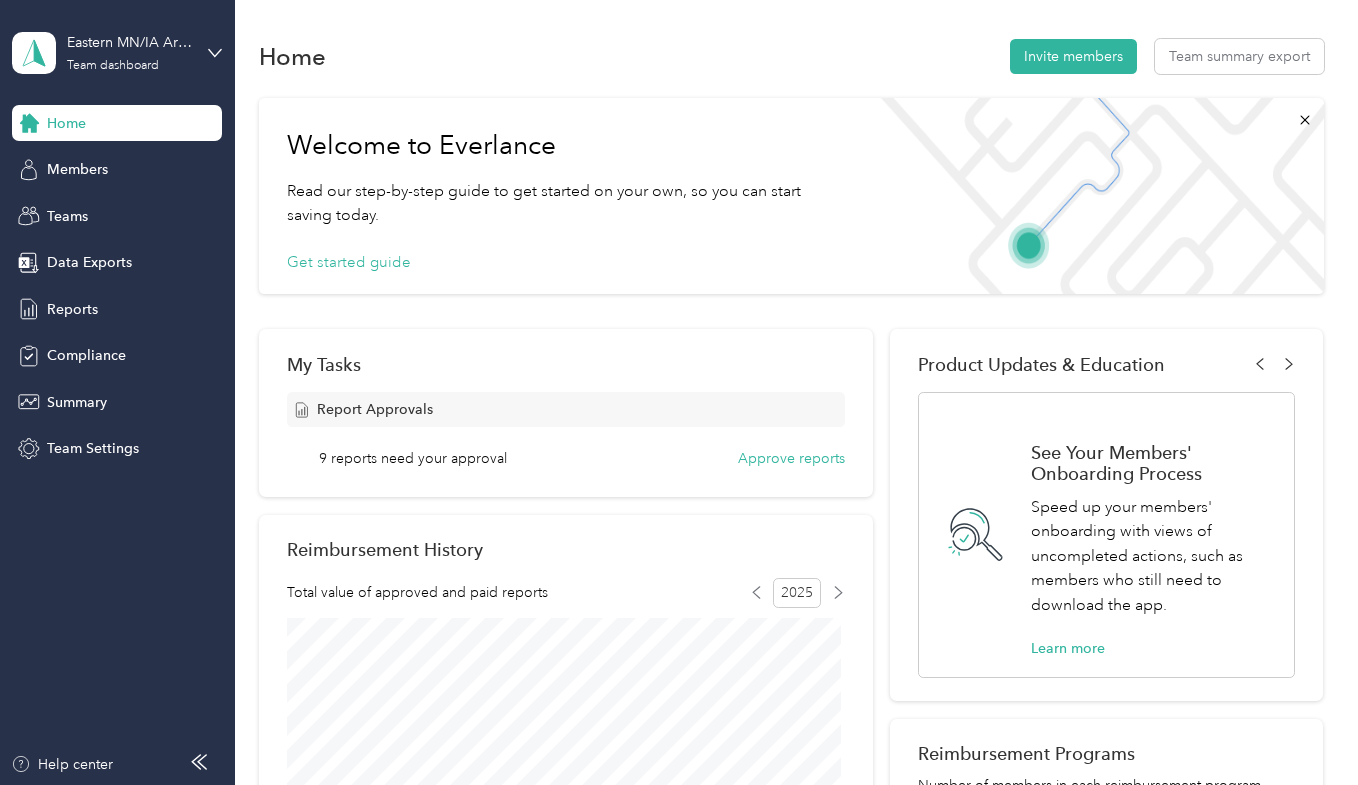 click on "My Tasks Report Approvals 9 reports need your approval Approve reports" at bounding box center (565, 413) 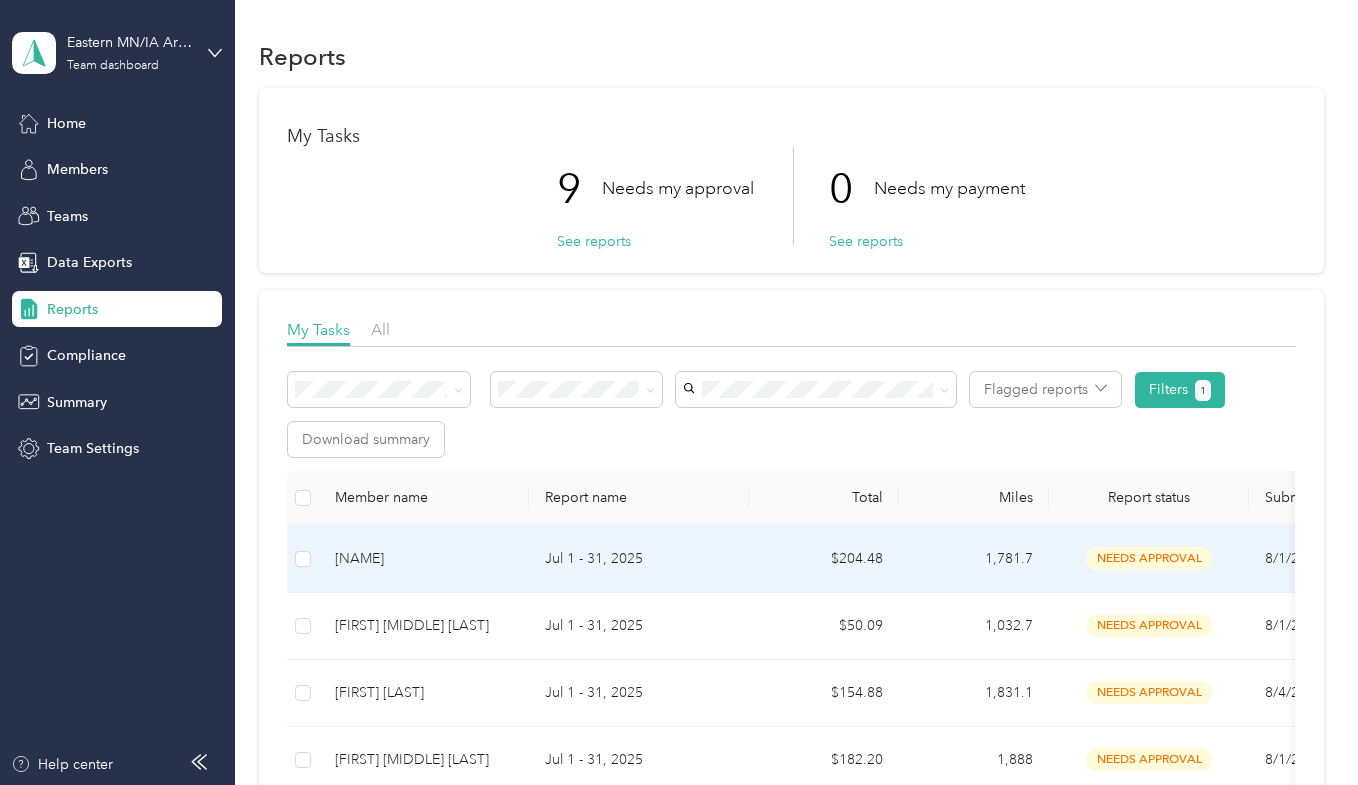 click on "$204.48" at bounding box center (824, 559) 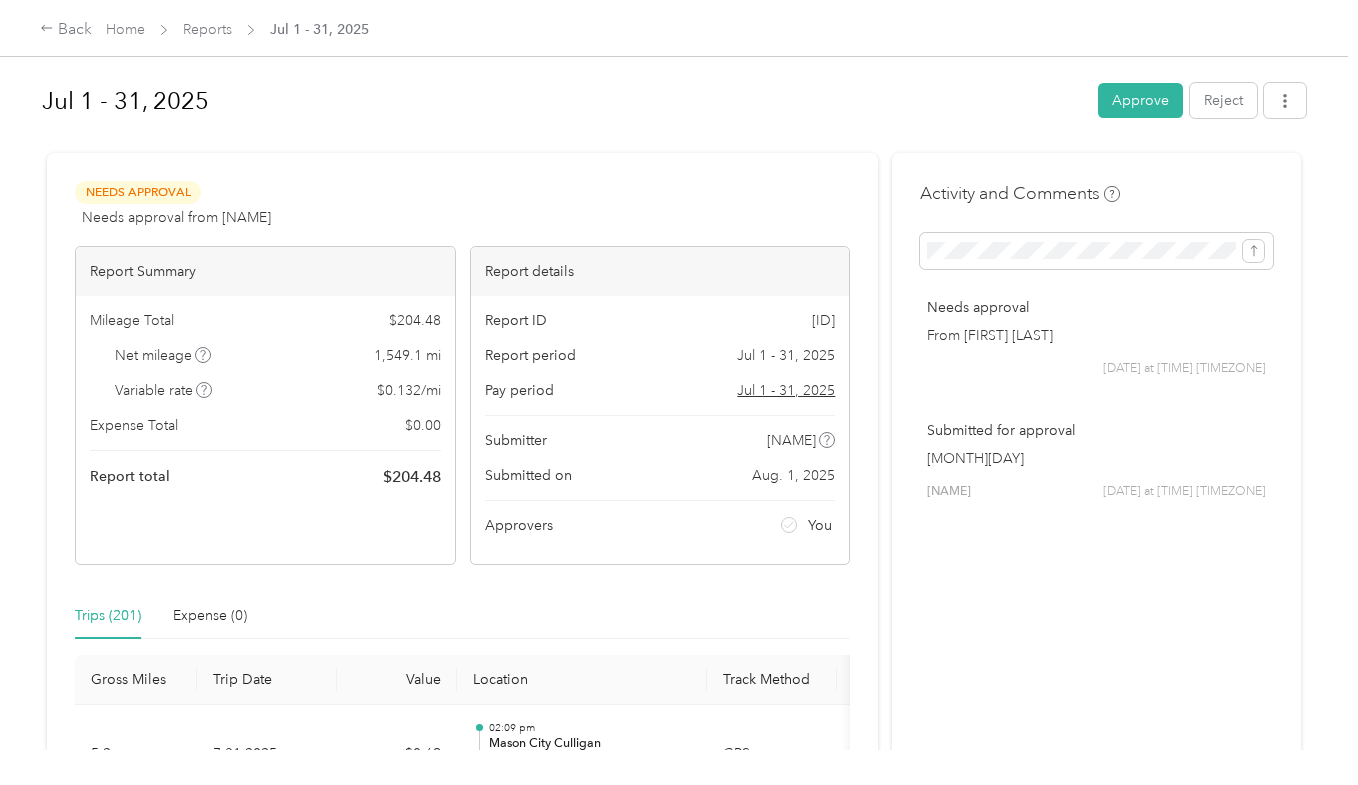 scroll, scrollTop: 0, scrollLeft: 0, axis: both 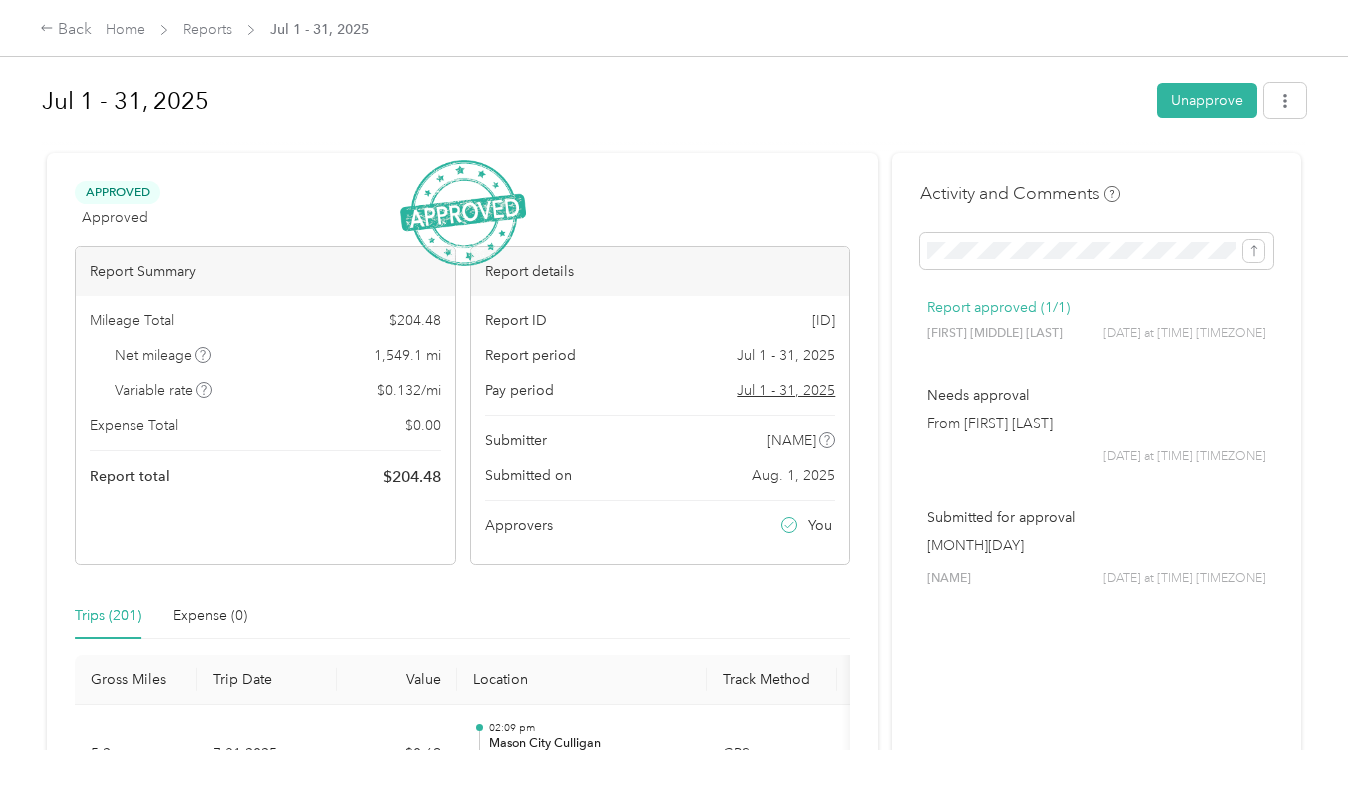 click on "Reports" at bounding box center (207, 29) 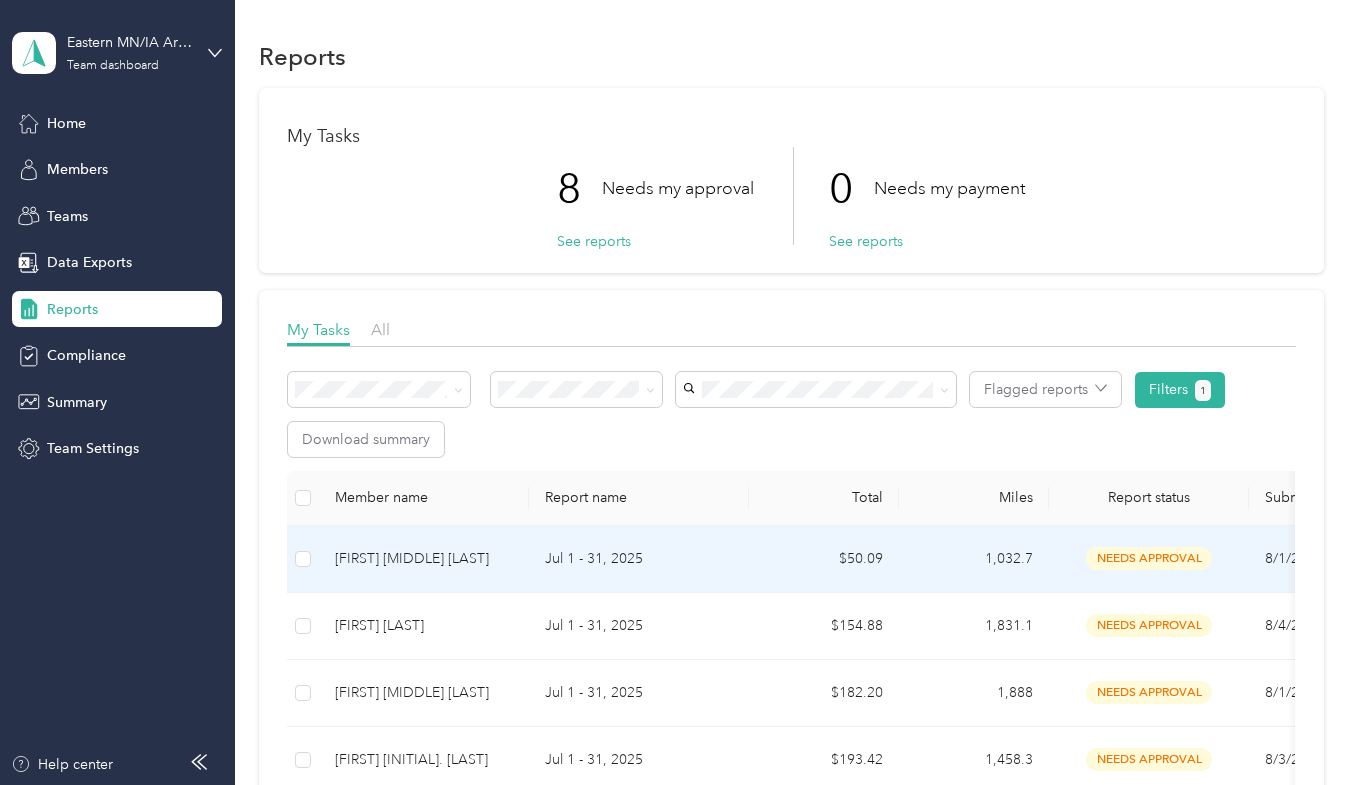 click on "$50.09" at bounding box center [824, 559] 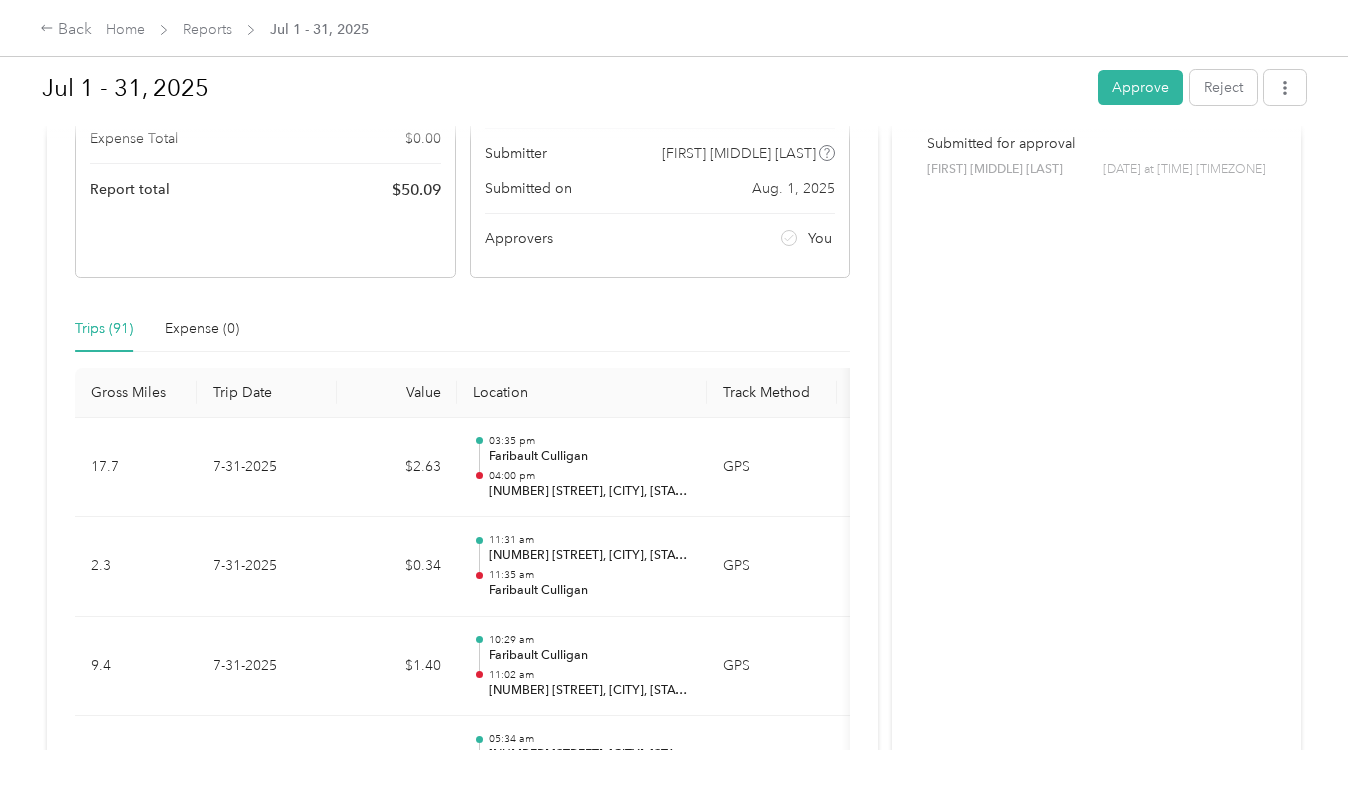 scroll, scrollTop: 281, scrollLeft: 0, axis: vertical 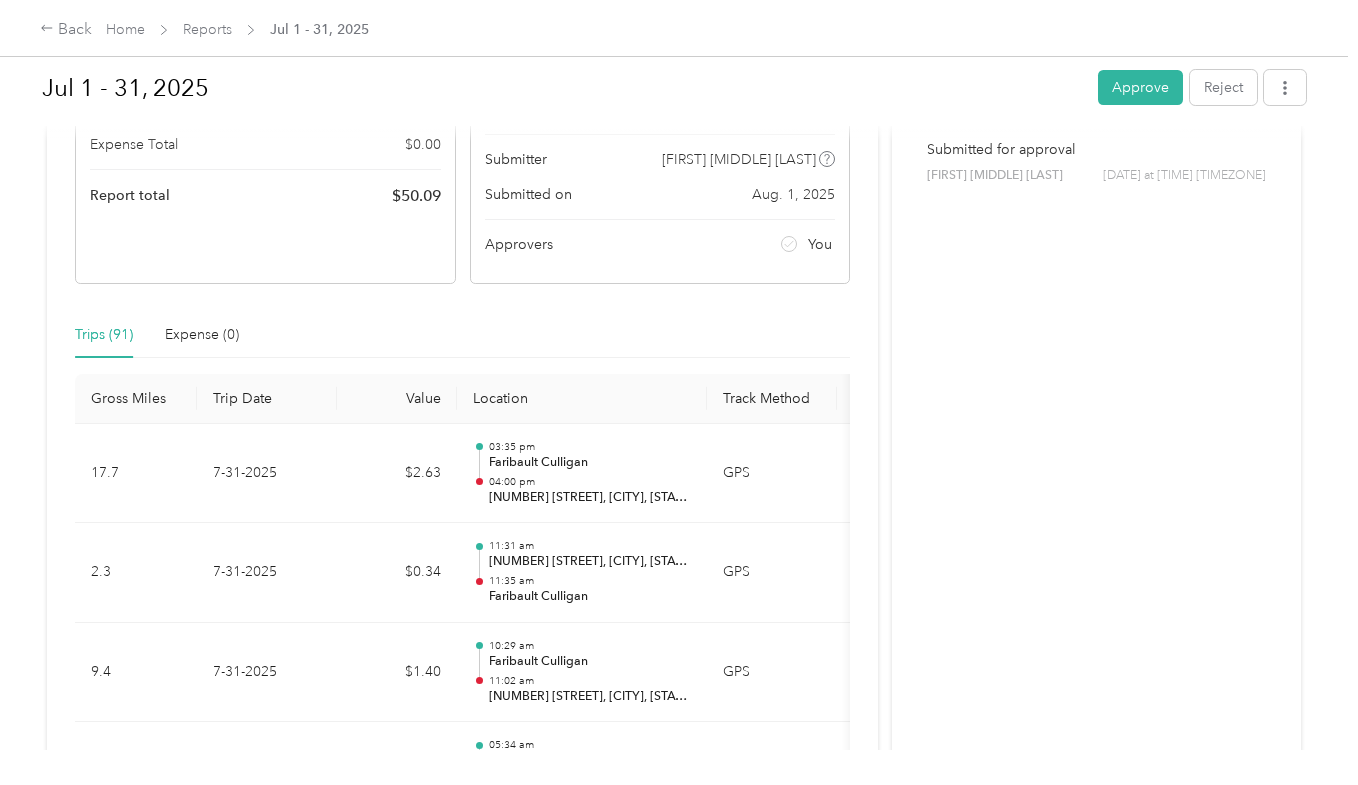 click on "Approve" at bounding box center (1140, 87) 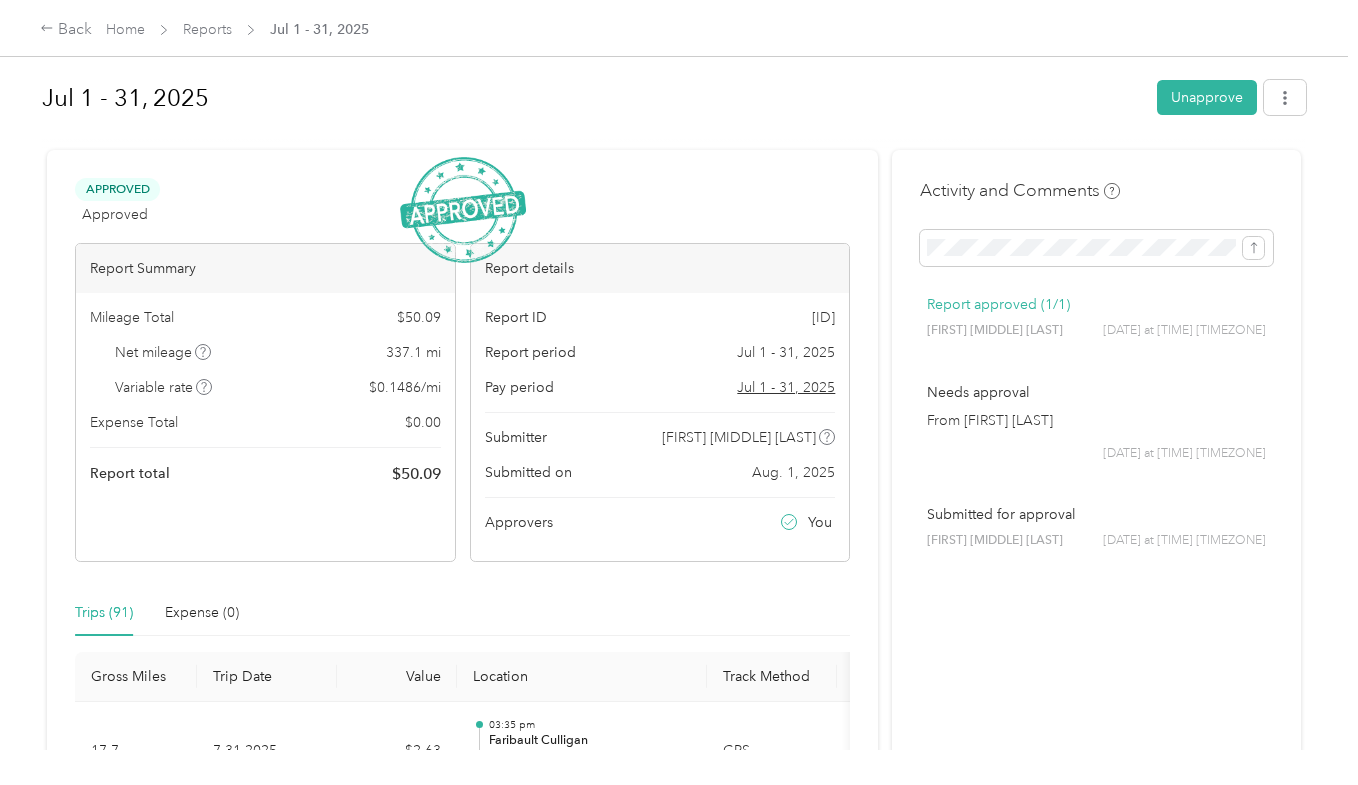 scroll, scrollTop: 0, scrollLeft: 0, axis: both 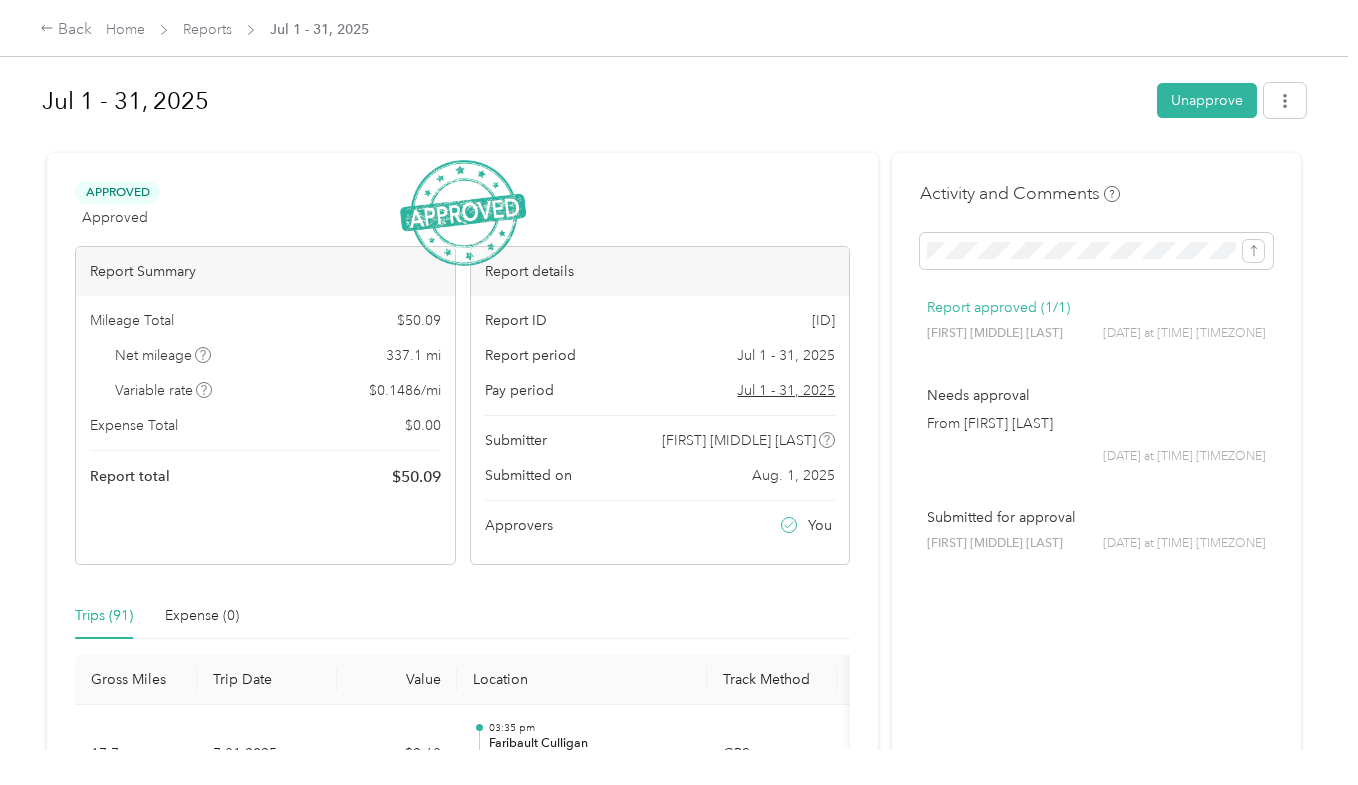 click on "Back Home Reports Jul 1 - 31, 2025" at bounding box center (679, 28) 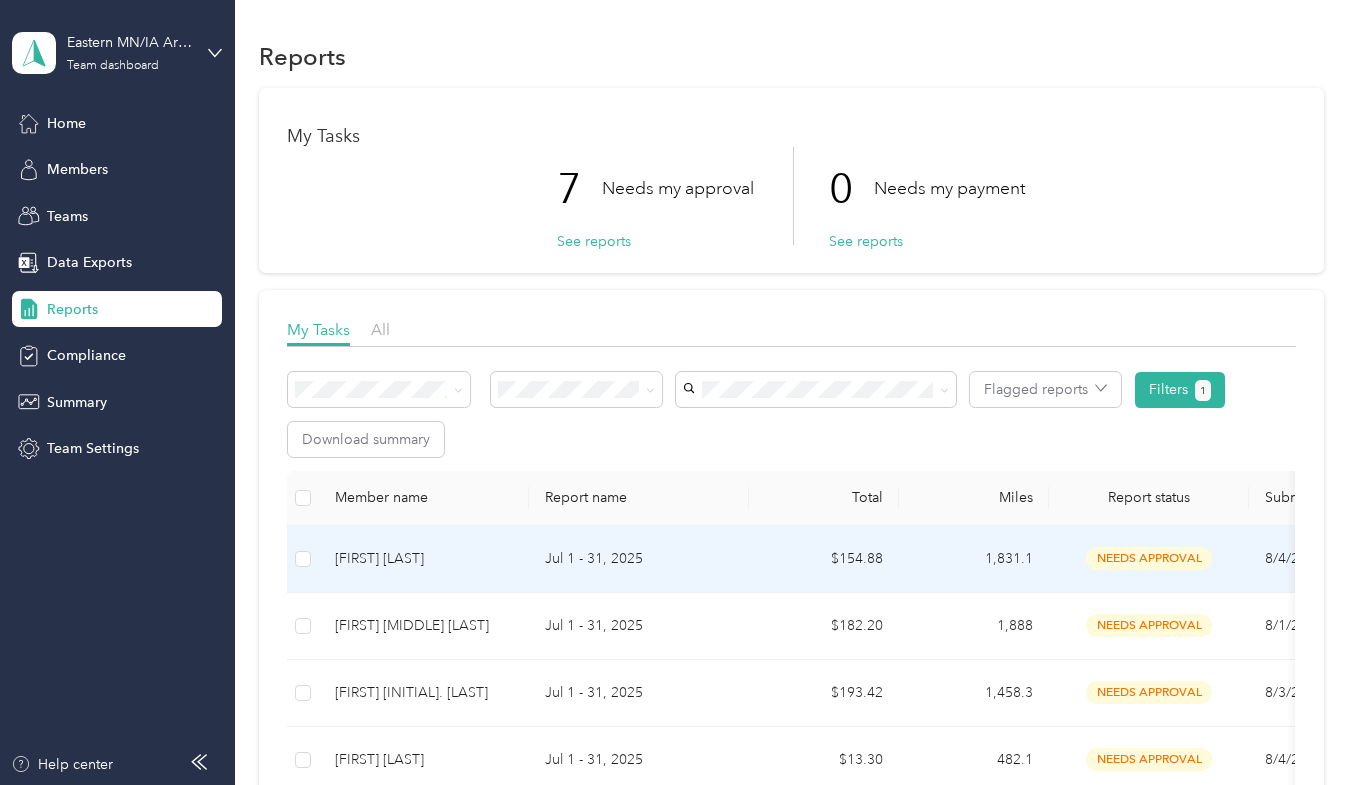 click on "Jul 1 - 31, 2025" at bounding box center [639, 559] 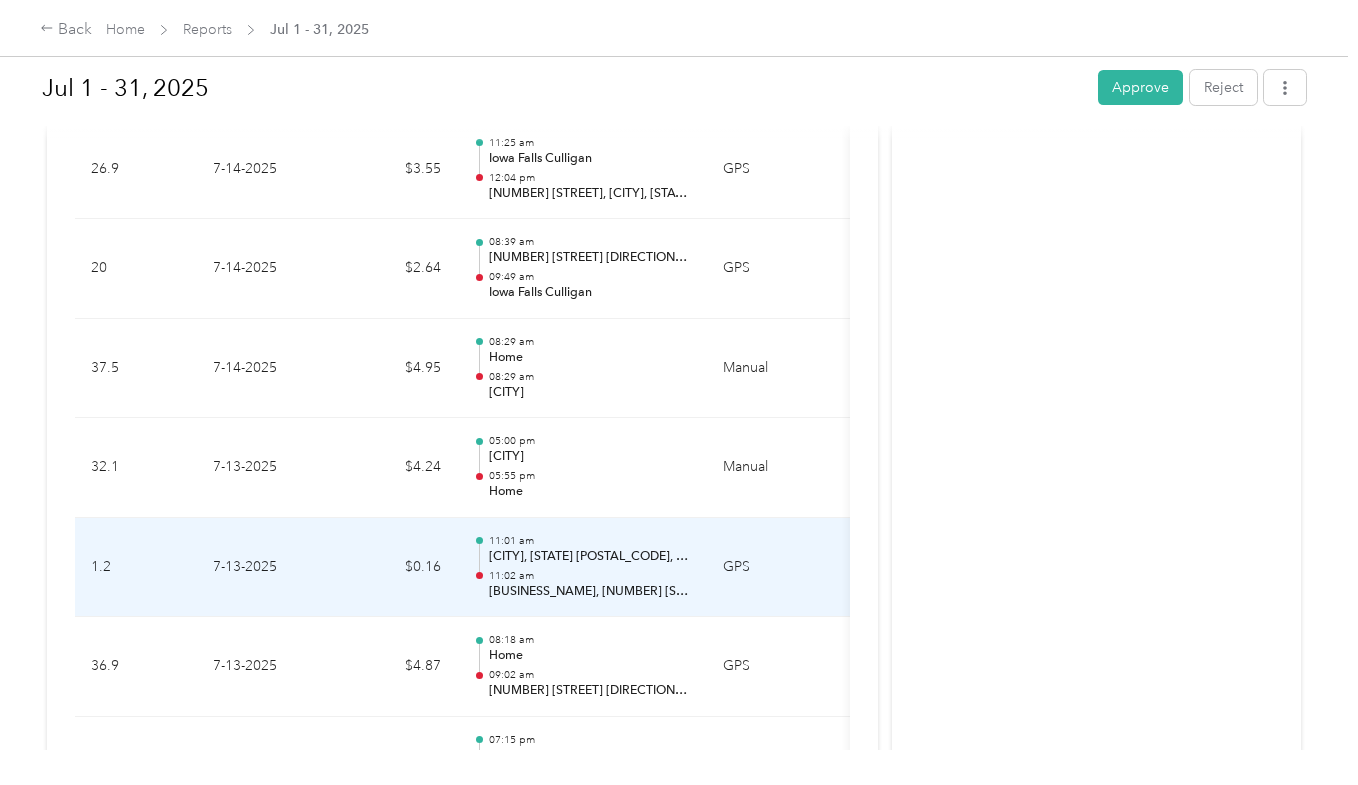 scroll, scrollTop: 4367, scrollLeft: 0, axis: vertical 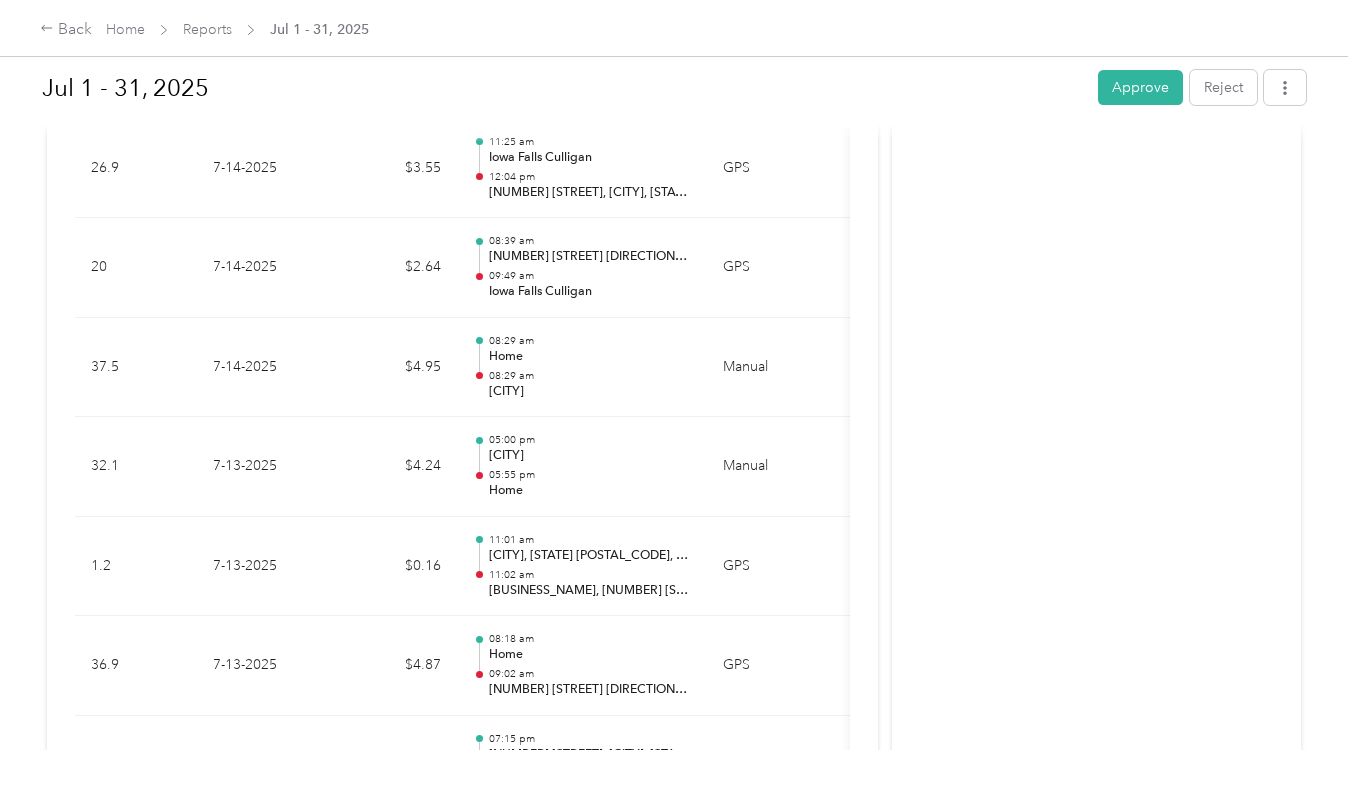 click on "Needs Approval Needs approval from [FIRST] [MIDDLE] [LAST] View  activity & comments Report Summary Mileage Total $ [CURRENCY] Net mileage   [DISTANCE]   [UNITS] Variable rate   $ [RATE] / [UNITS] Expense Total $ [CURRENCY] Report total $ [CURRENCY] Report details Report ID [ID] Report period [DATE] - [DATE] Pay period [DATE] - [DATE] Submitter [FIRST] [MIDDLE] [LAST] Submitted on [DATE] Approvers You Trips ([NUMBER]) Expense ([NUMBER]) Gross Miles Trip Date Value Location Track Method Purpose Notes Tags                   [DISTANCE] [DATE] $ [CURRENCY] [TIME] [LOCATION] [TIME] [NUMBER] [STREET], [CITY], [STATE] [POSTAL_CODE], [COUNTRY]  GPS [CITY] - [NUMBER] - [DISTANCE] [DATE] $ [CURRENCY] [TIME] [CITY] [TIME] Home GPS [CITY] - [NUMBER] - [DISTANCE] [DATE] $ [CURRENCY] [TIME] Home [TIME] [NUMBER] [STREET], [CITY], [STATE] [POSTAL_CODE], [COUNTRY]  GPS [CITY] - [NUMBER] - [DISTANCE] [DATE] $ [CURRENCY] [TIME] Home Home GPS [CITY] - [NUMBER] - [DISTANCE] [NUMBER] [DATE] $ [CURRENCY] [TIME] [CITY] [TIME] Home GPS [CITY] - [NUMBER] -" at bounding box center (462, -75) 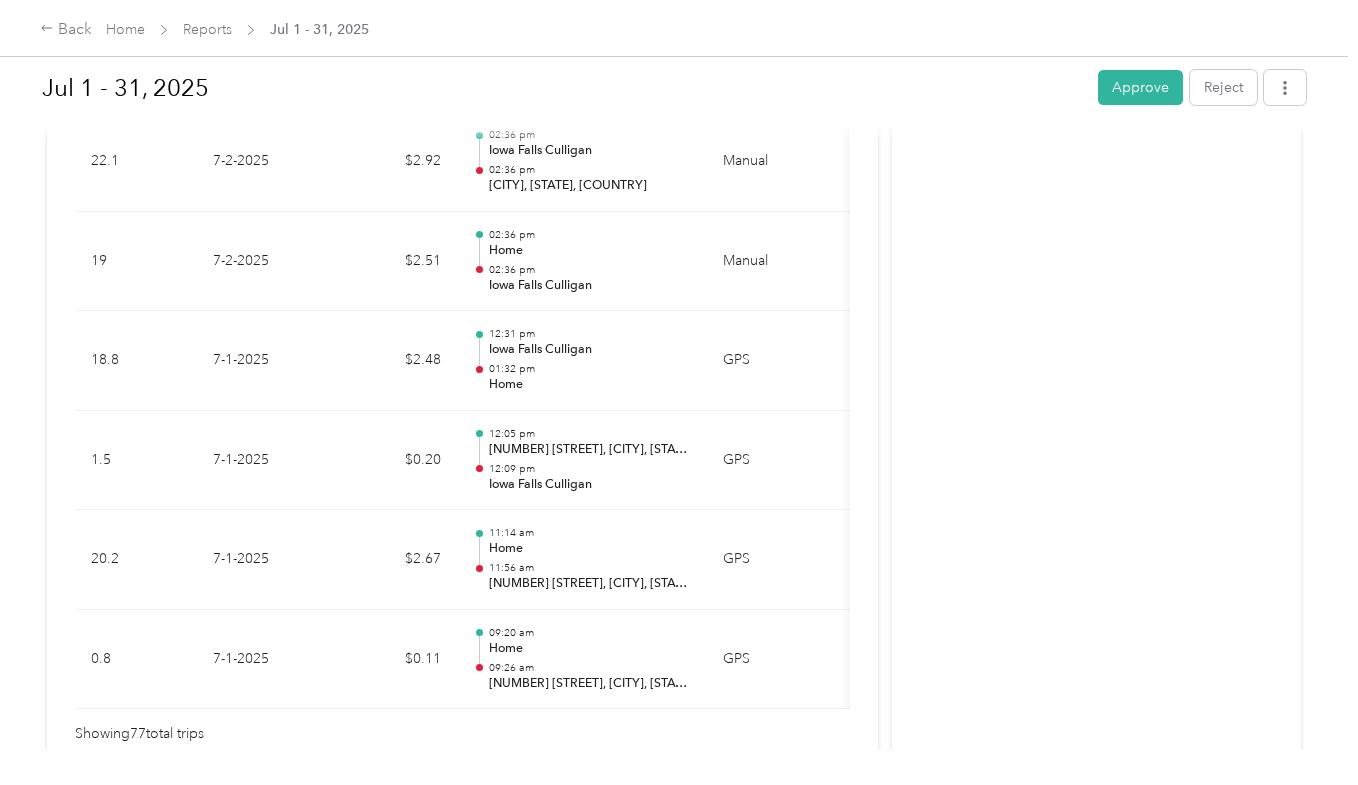 scroll, scrollTop: 7660, scrollLeft: 0, axis: vertical 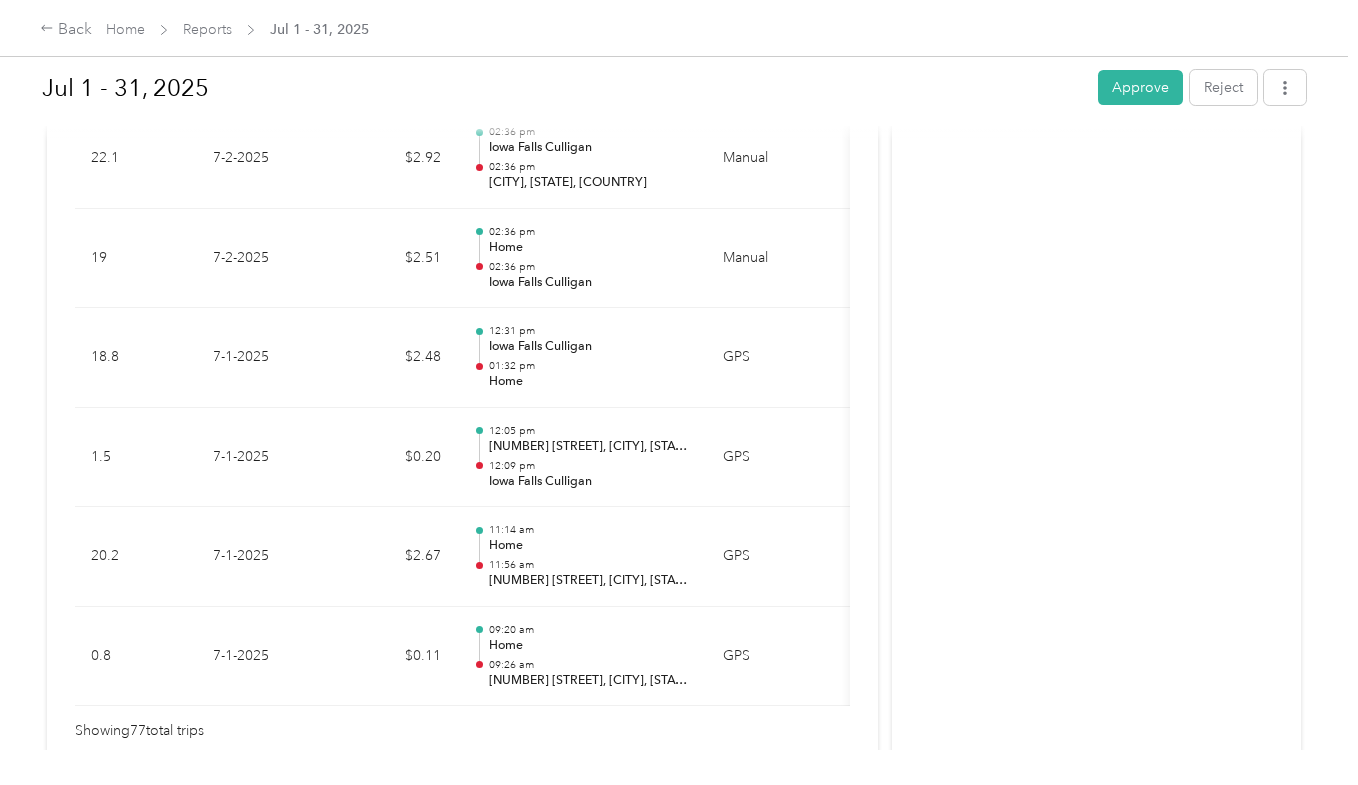 click on "Approve" at bounding box center (1140, 87) 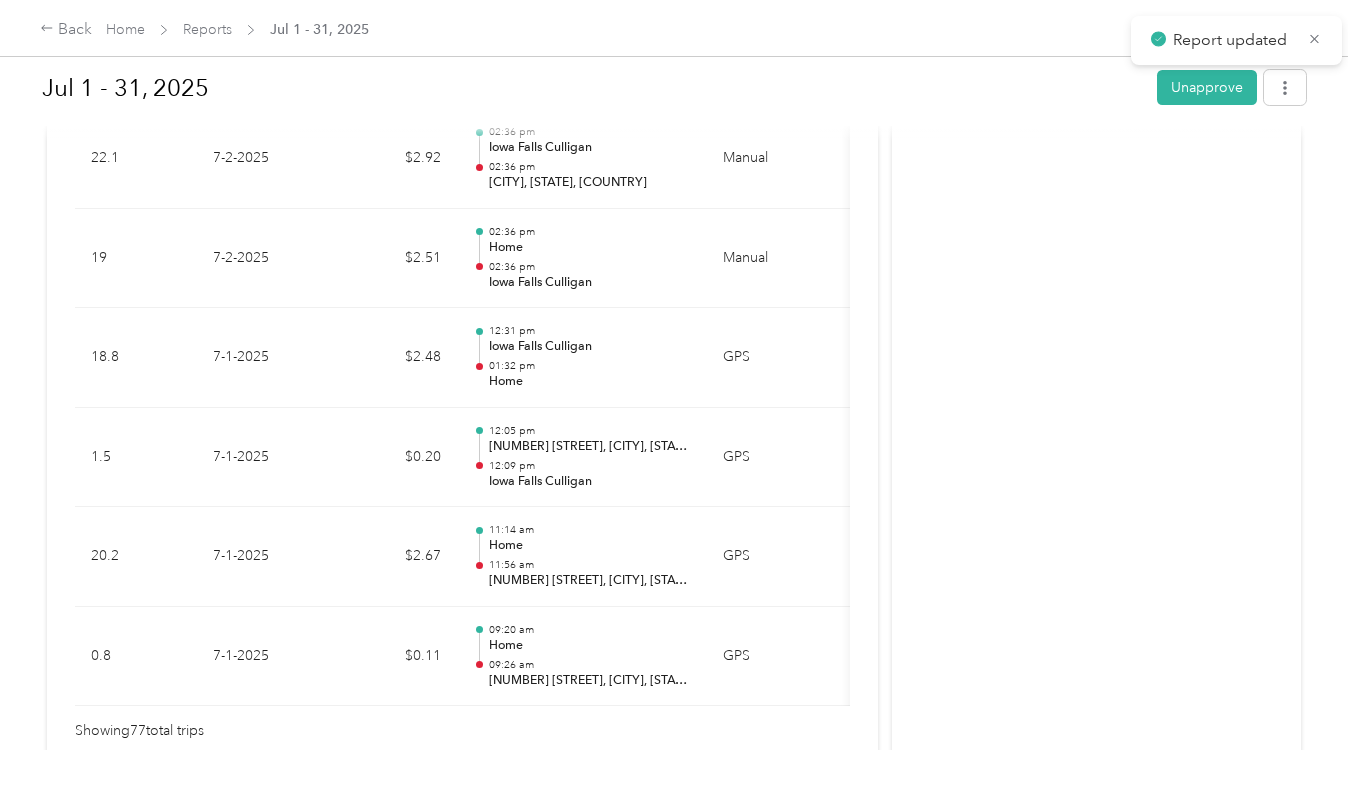 click on "Reports" at bounding box center [207, 29] 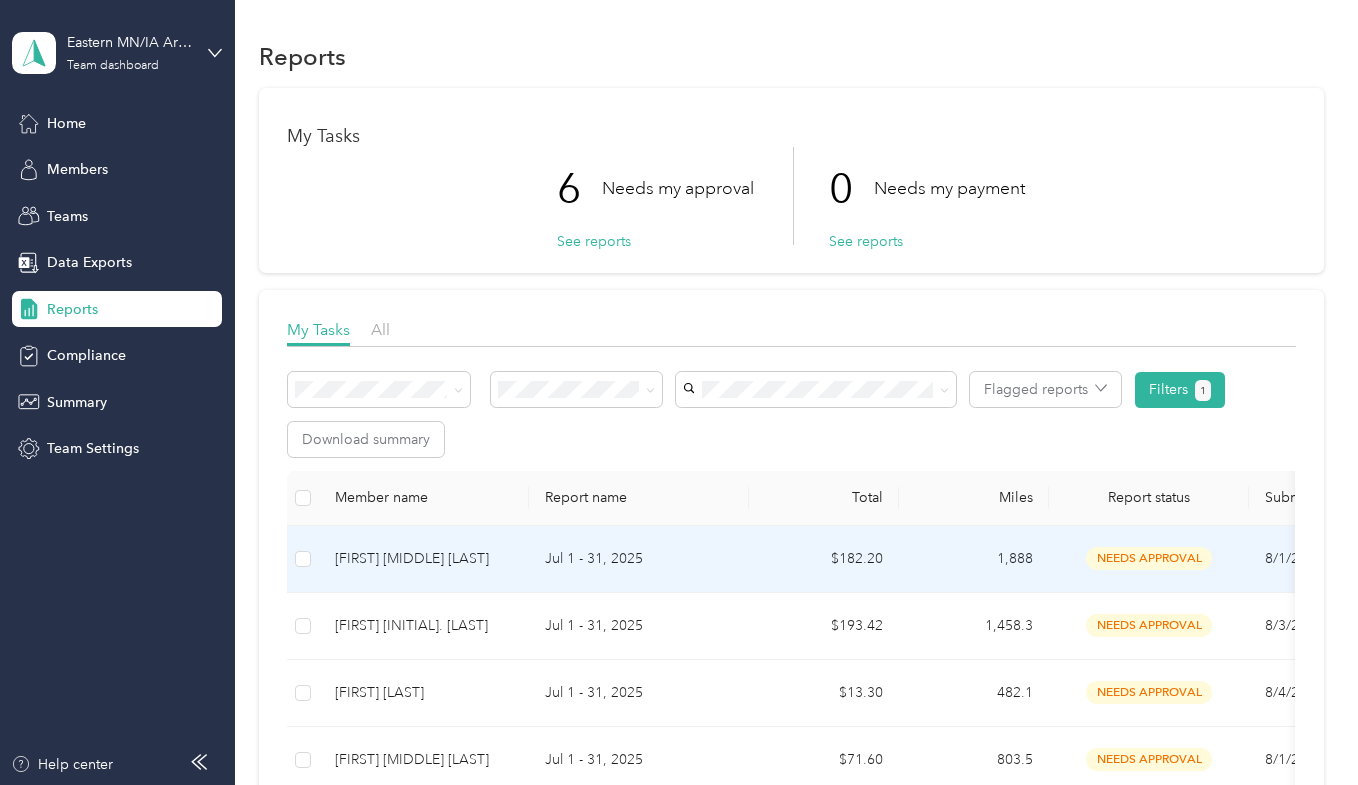 click on "$182.20" at bounding box center (824, 559) 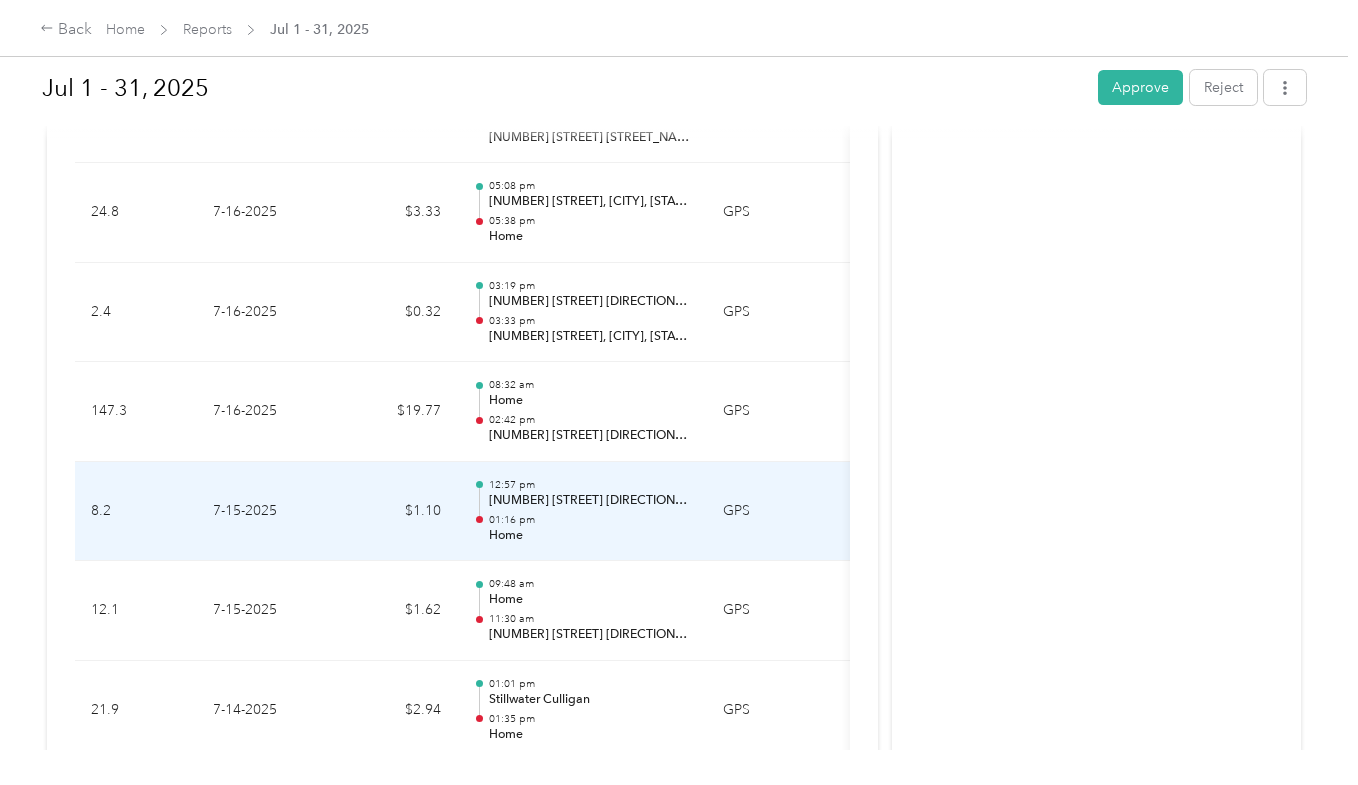 scroll, scrollTop: 3625, scrollLeft: 0, axis: vertical 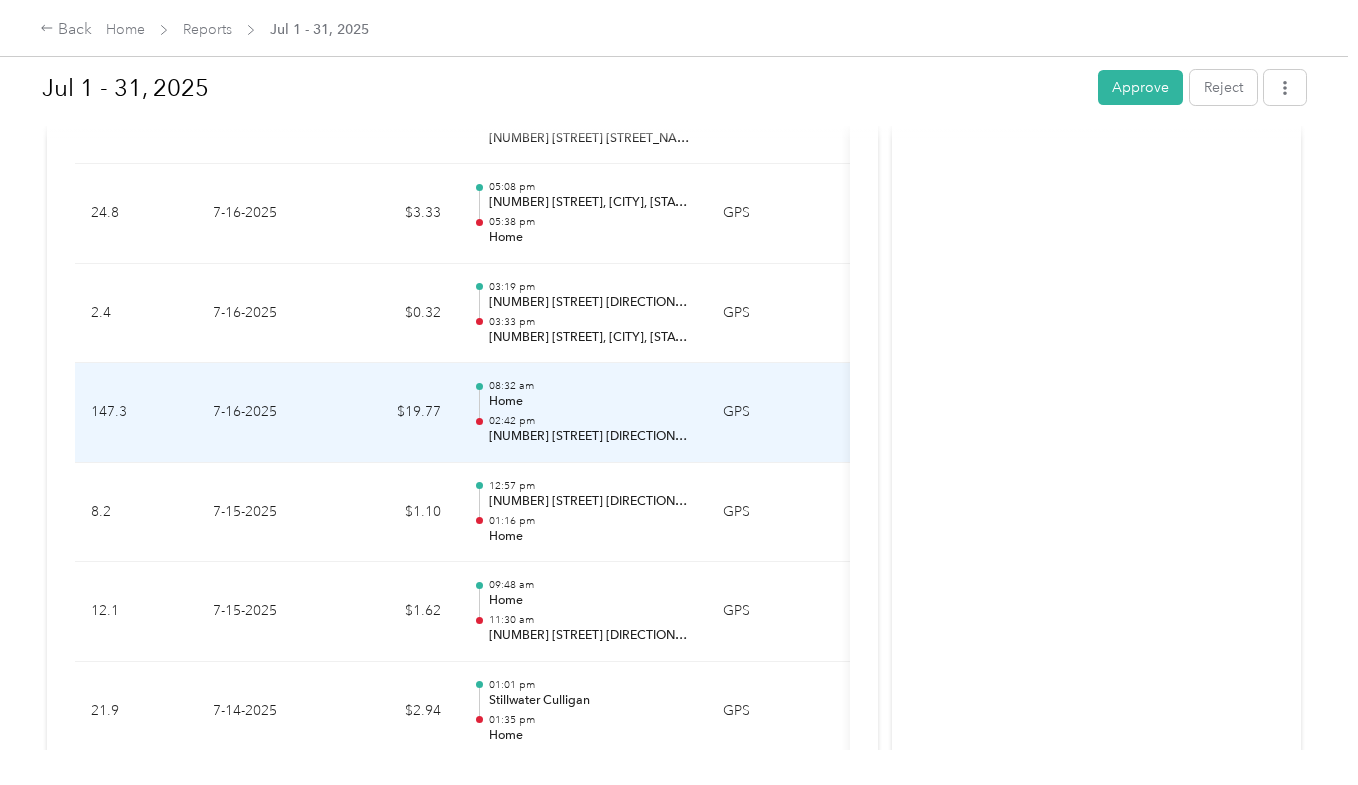 click on "[TIME] [LOCATION] [TIME] [NUMBER] [STREET], [CITY], [STATE] [POSTAL_CODE], [COUNTRY]" at bounding box center (590, 412) 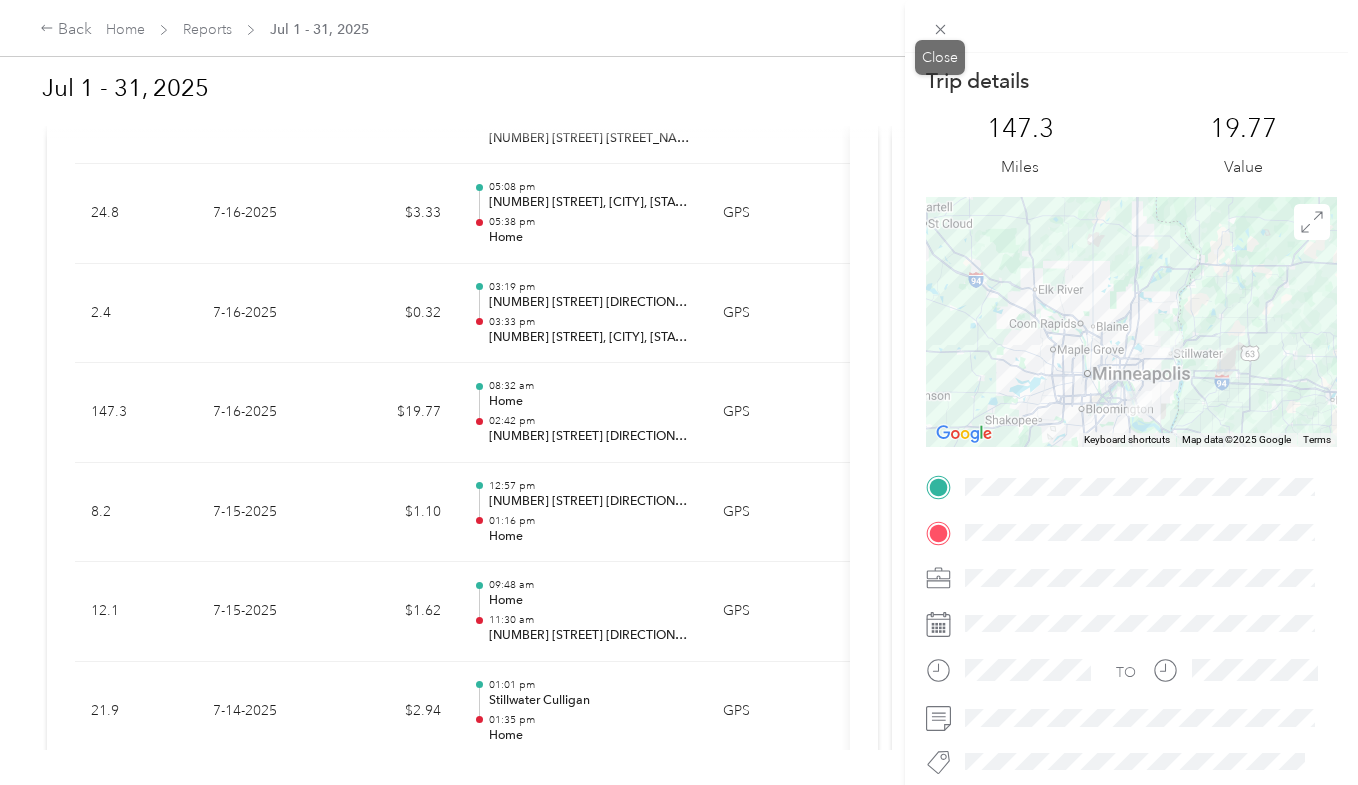 click 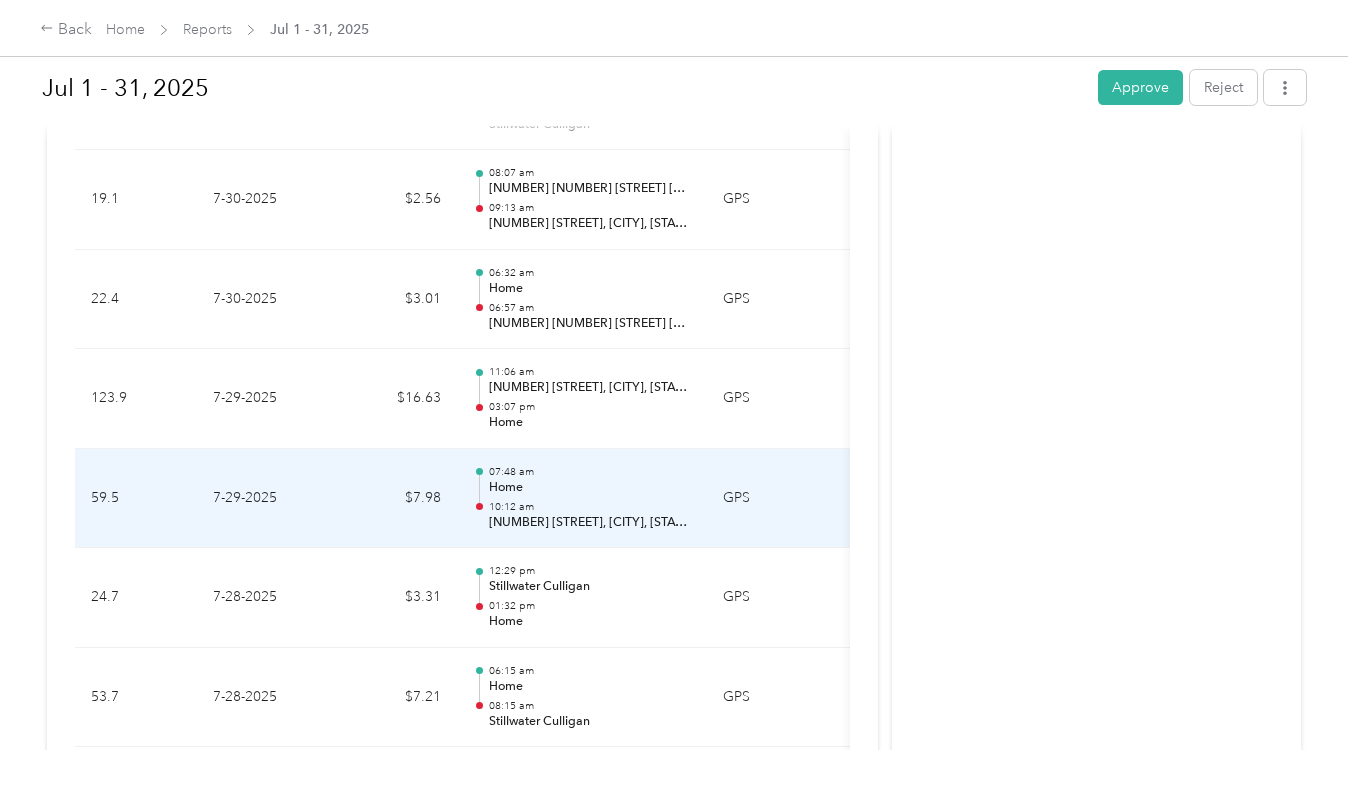 scroll, scrollTop: 845, scrollLeft: 0, axis: vertical 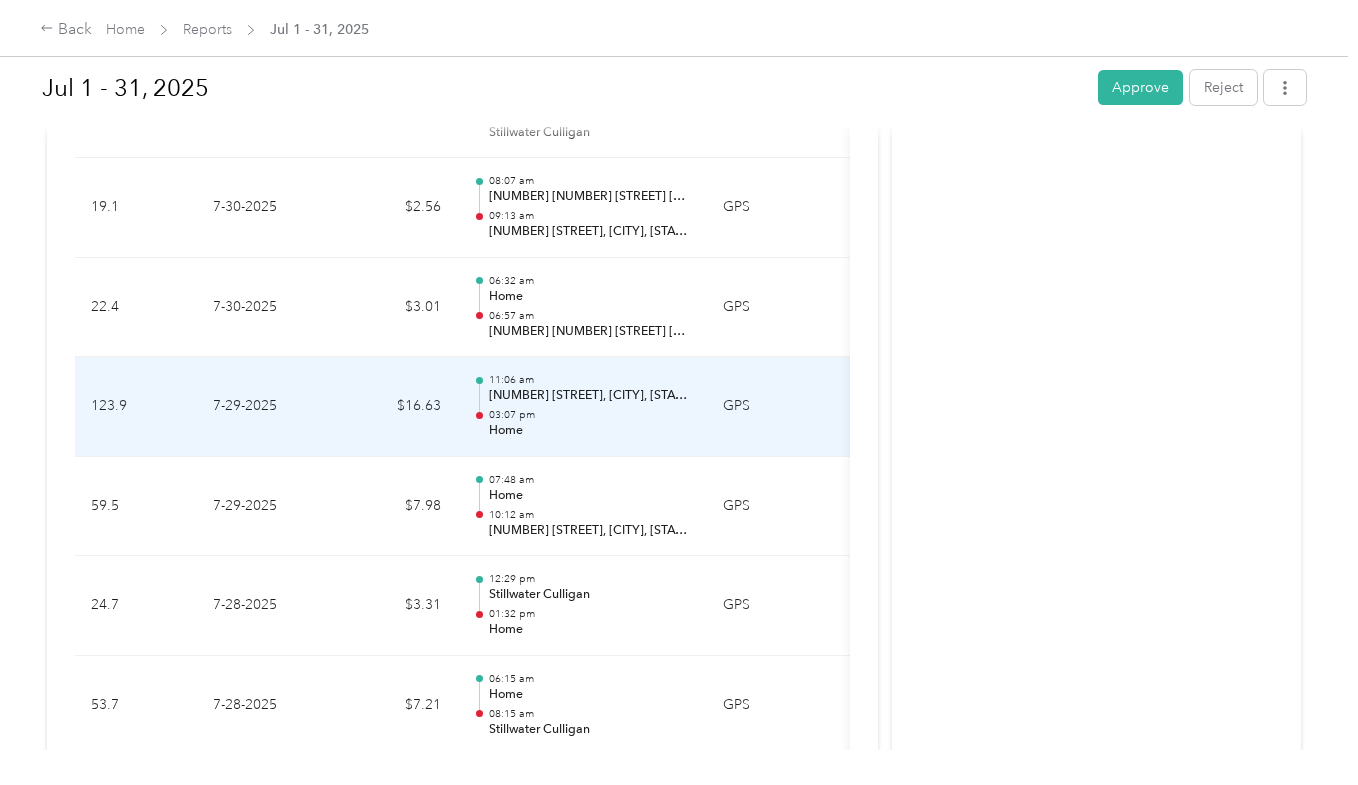 click on "03:07 pm" at bounding box center (590, 415) 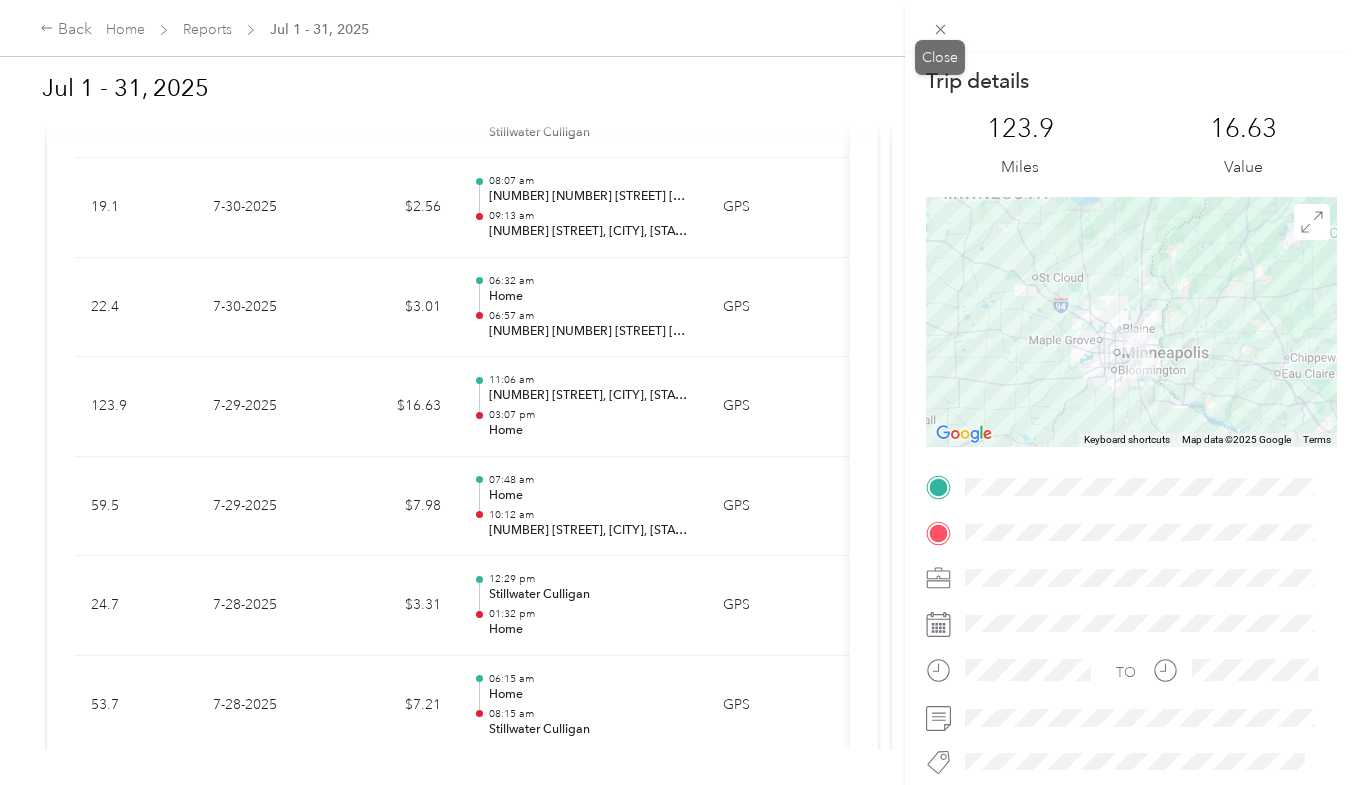 click 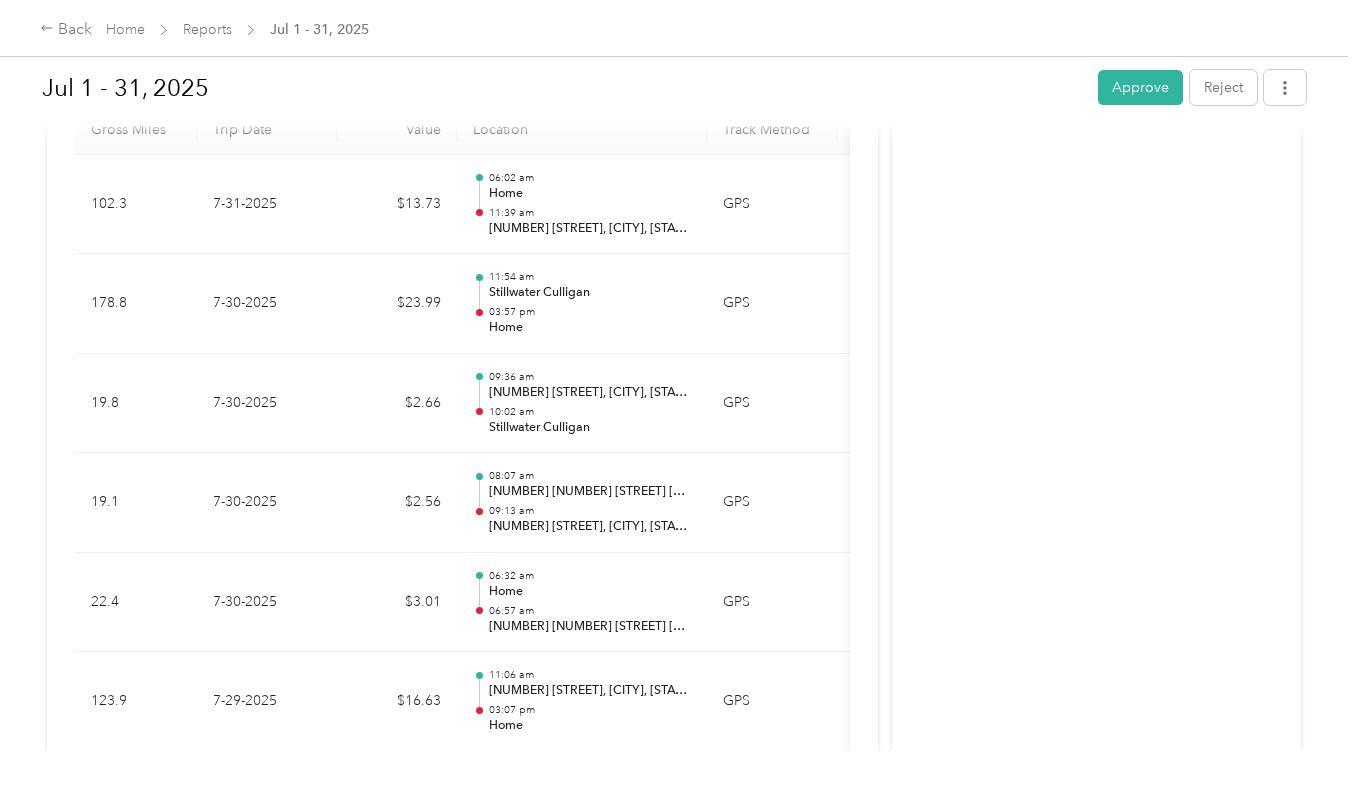 scroll, scrollTop: 549, scrollLeft: 0, axis: vertical 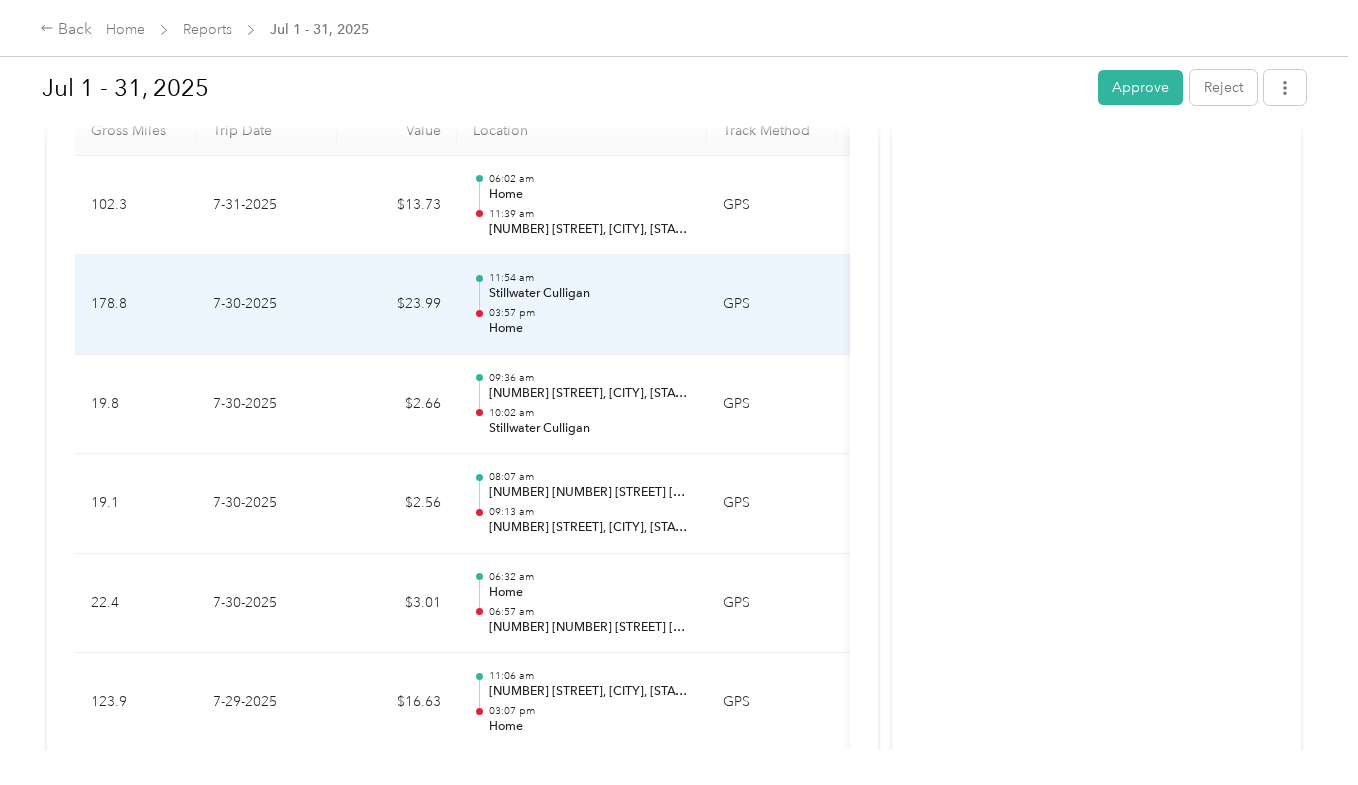 click on "Home" at bounding box center [590, 329] 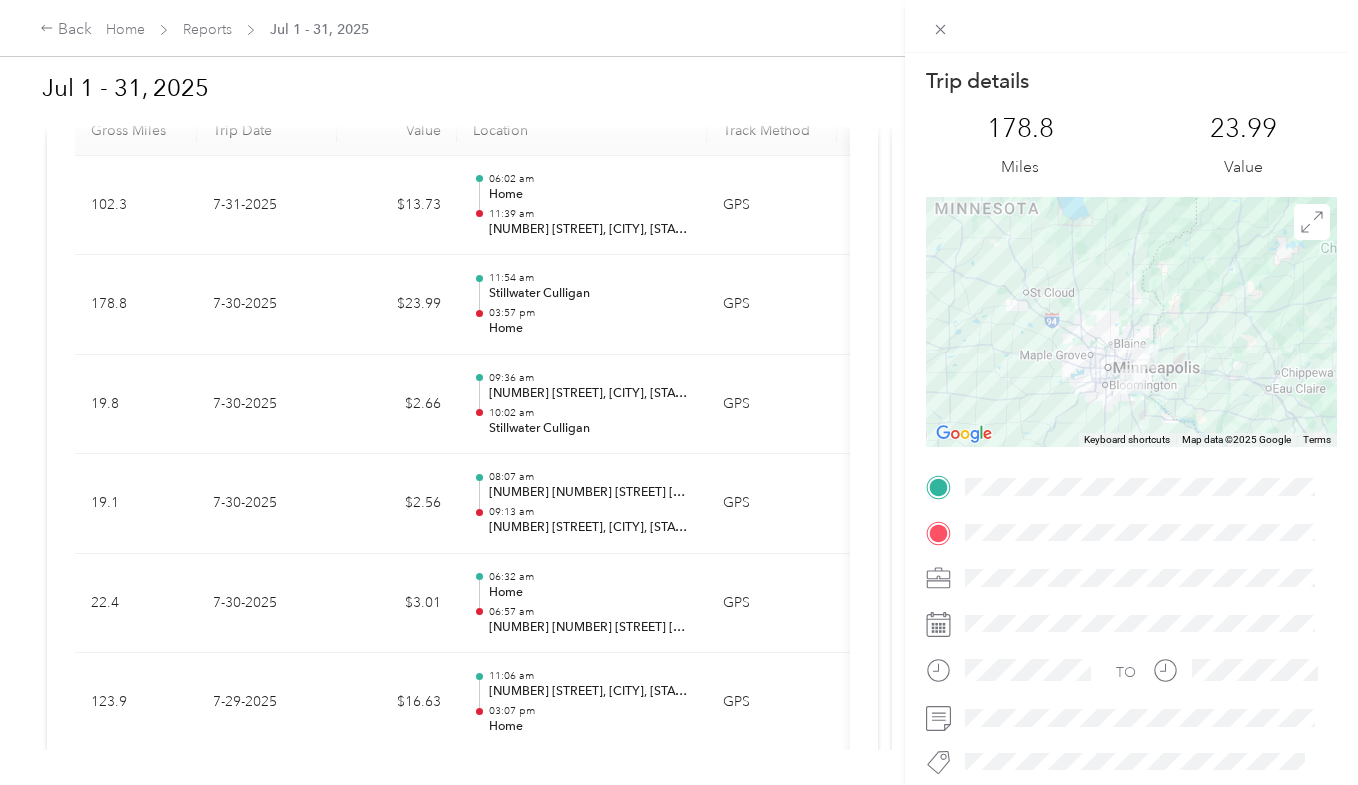 click on "Trip details This trip cannot be edited because it is either under review, approved, or paid. Contact your Team Manager to edit it. [DISTANCE] [CURRENCY] [CURRENCY] To navigate the map with touch gestures double-tap and hold your finger on the map, then drag the map. ← Move left → Move right ↑ Move up ↓ Move down + Zoom in - Zoom out Home Jump left by [PERCENTAGE]% End Jump right by [PERCENTAGE]% Page Up Jump up by [PERCENTAGE]% Page Down Jump down by [PERCENTAGE]% Keyboard shortcuts Map Data Map data ©[YEAR] [BRAND] Map data ©[YEAR] [BRAND] [DISTANCE] Click to toggle between metric and imperial units Terms Report a map error TO" at bounding box center (679, 392) 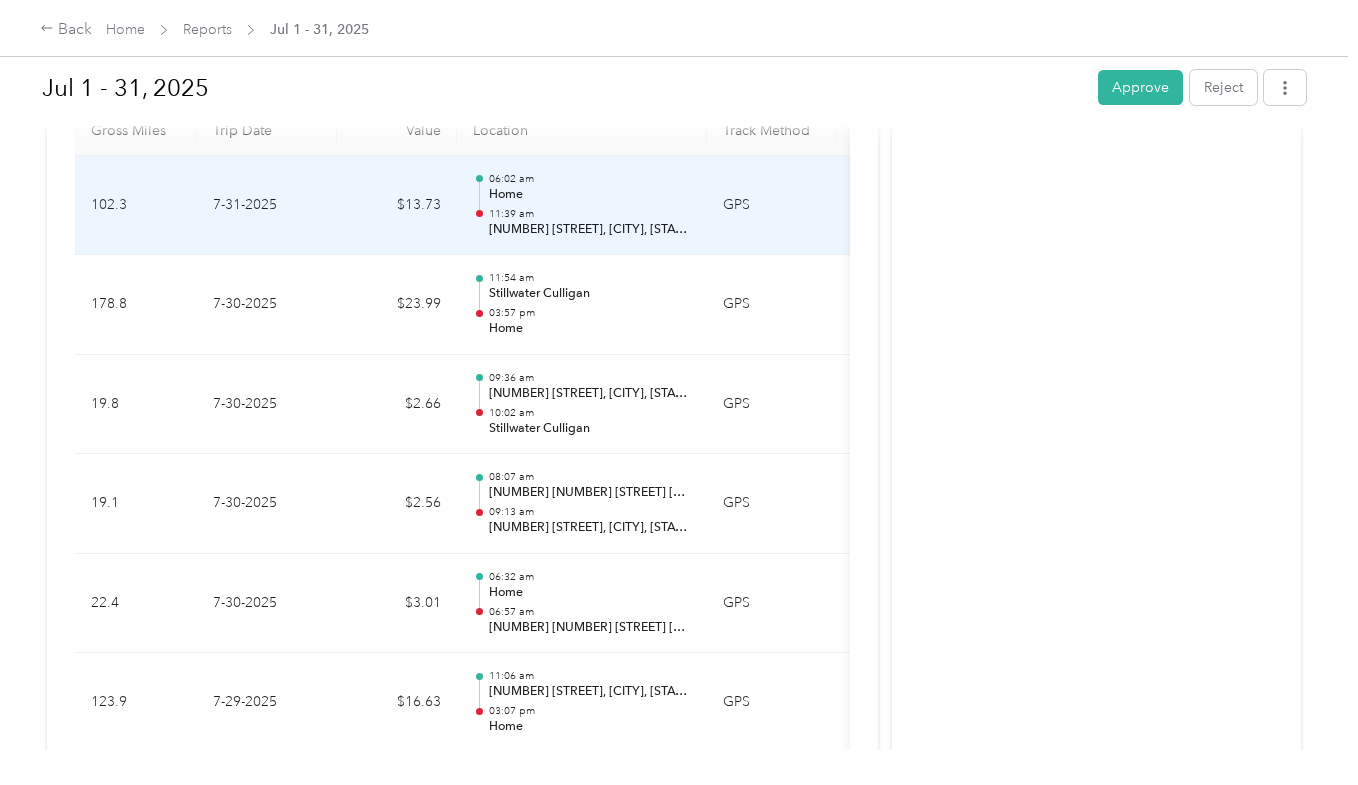 click on "Home" at bounding box center [590, 195] 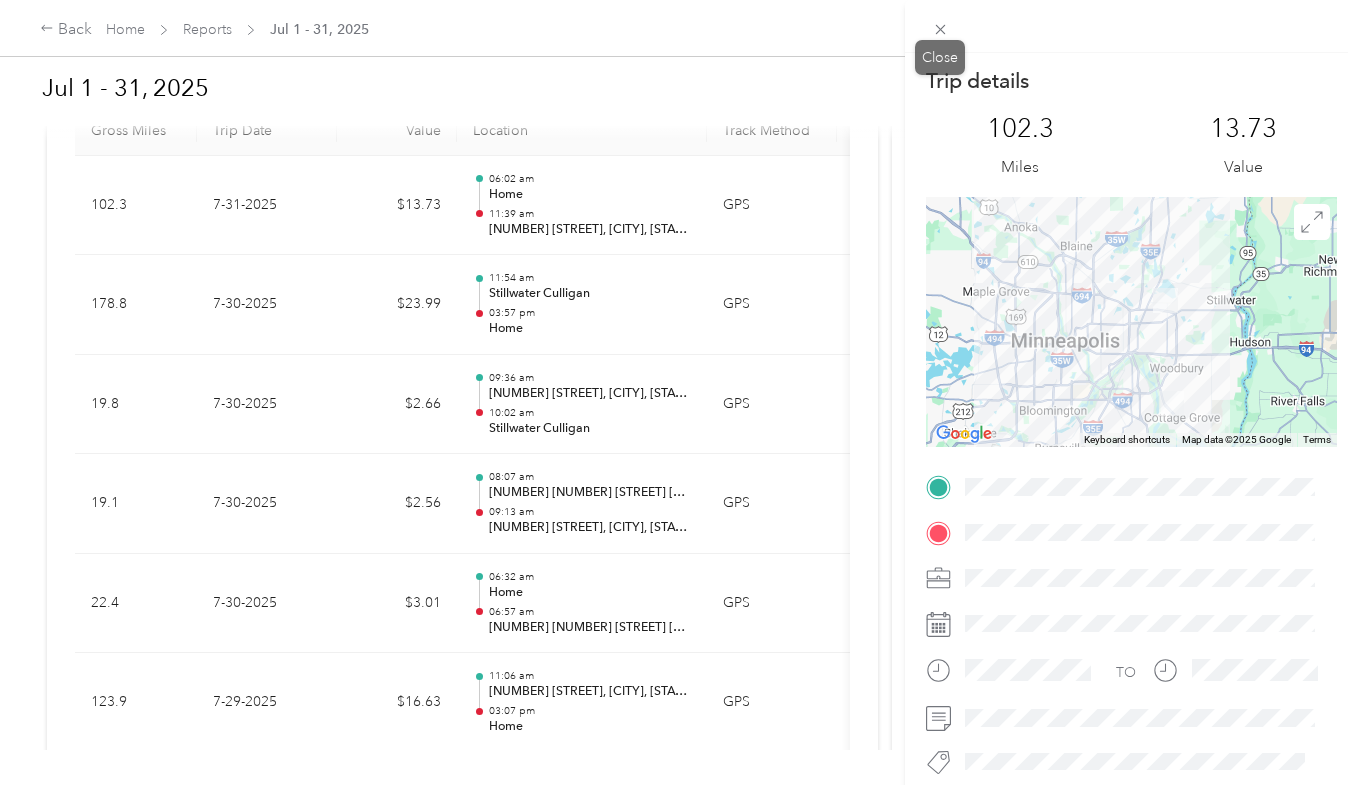 click 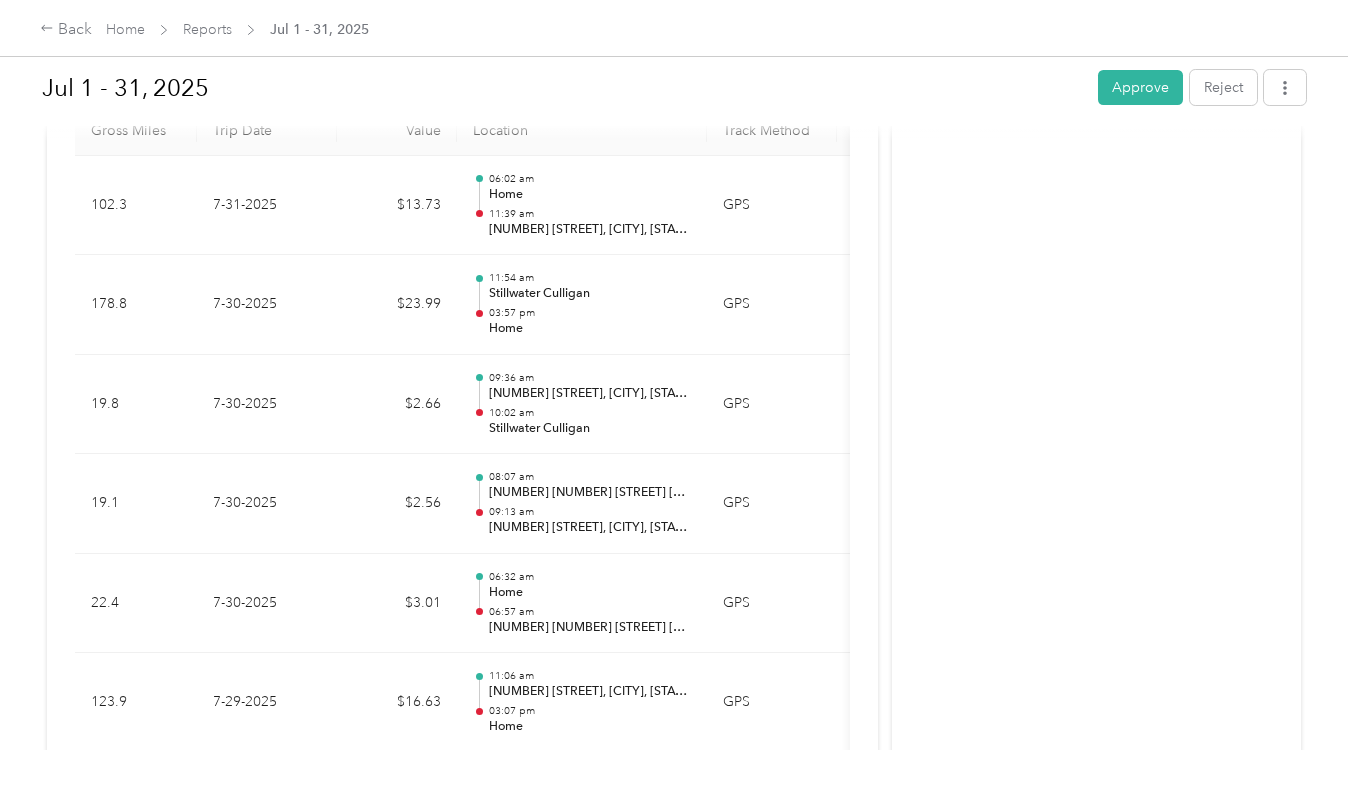 click on "Approve" at bounding box center [1140, 87] 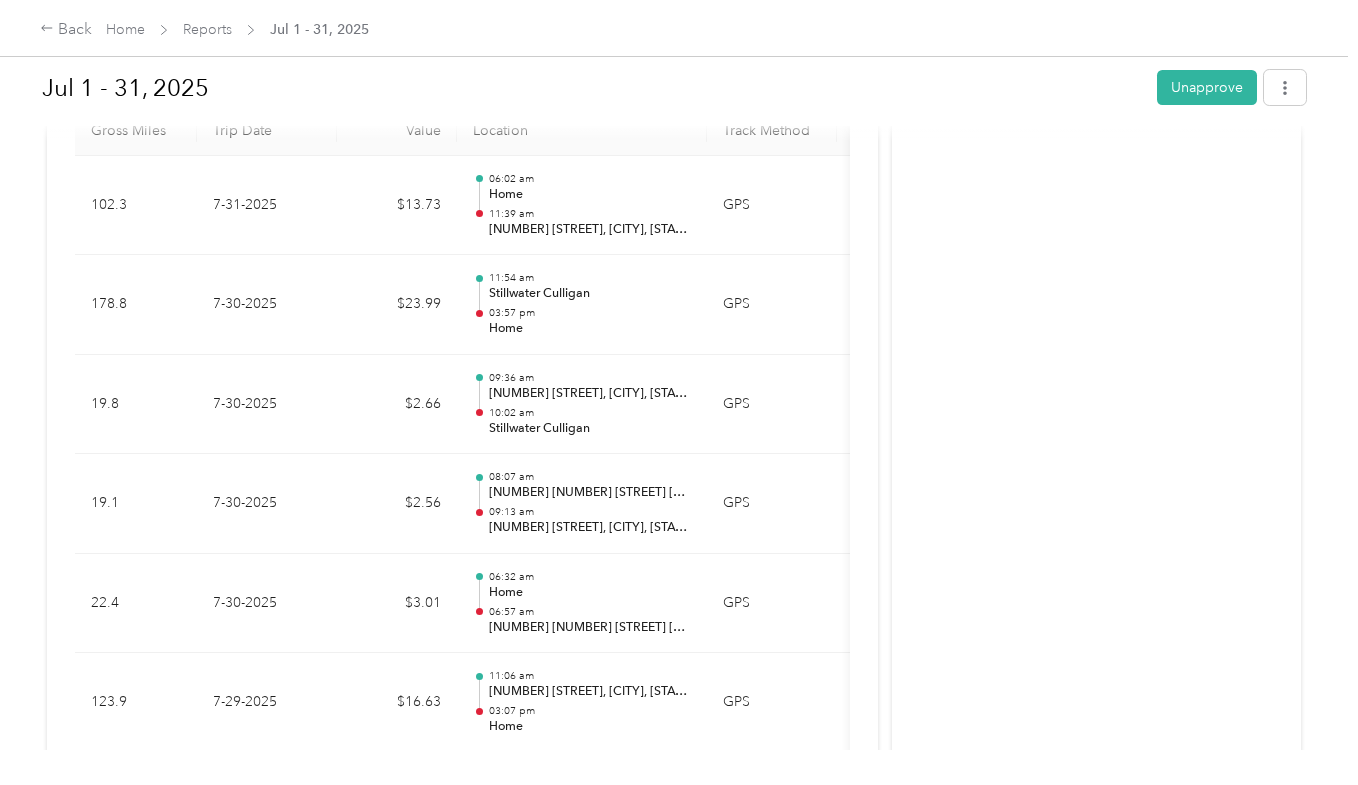 click on "Reports" at bounding box center (207, 29) 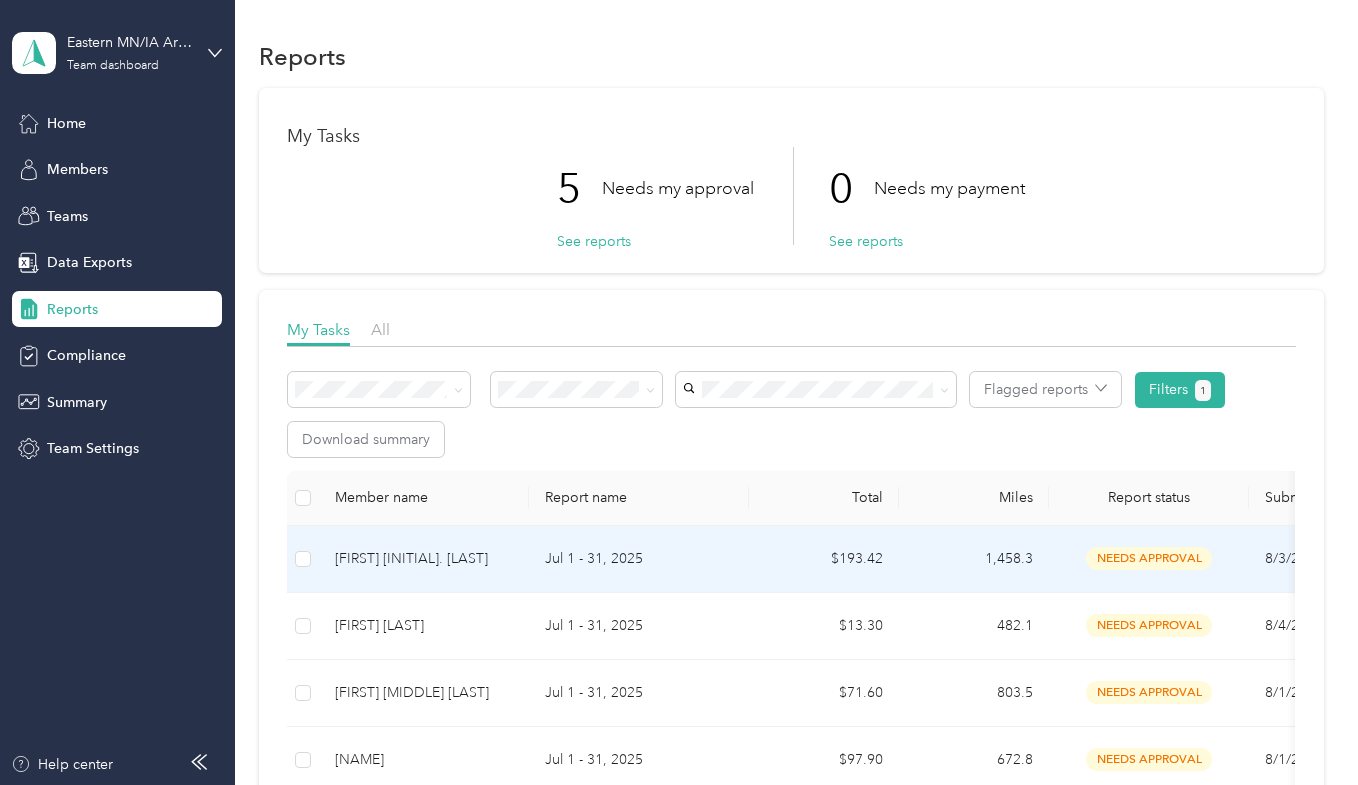 scroll, scrollTop: 126, scrollLeft: 0, axis: vertical 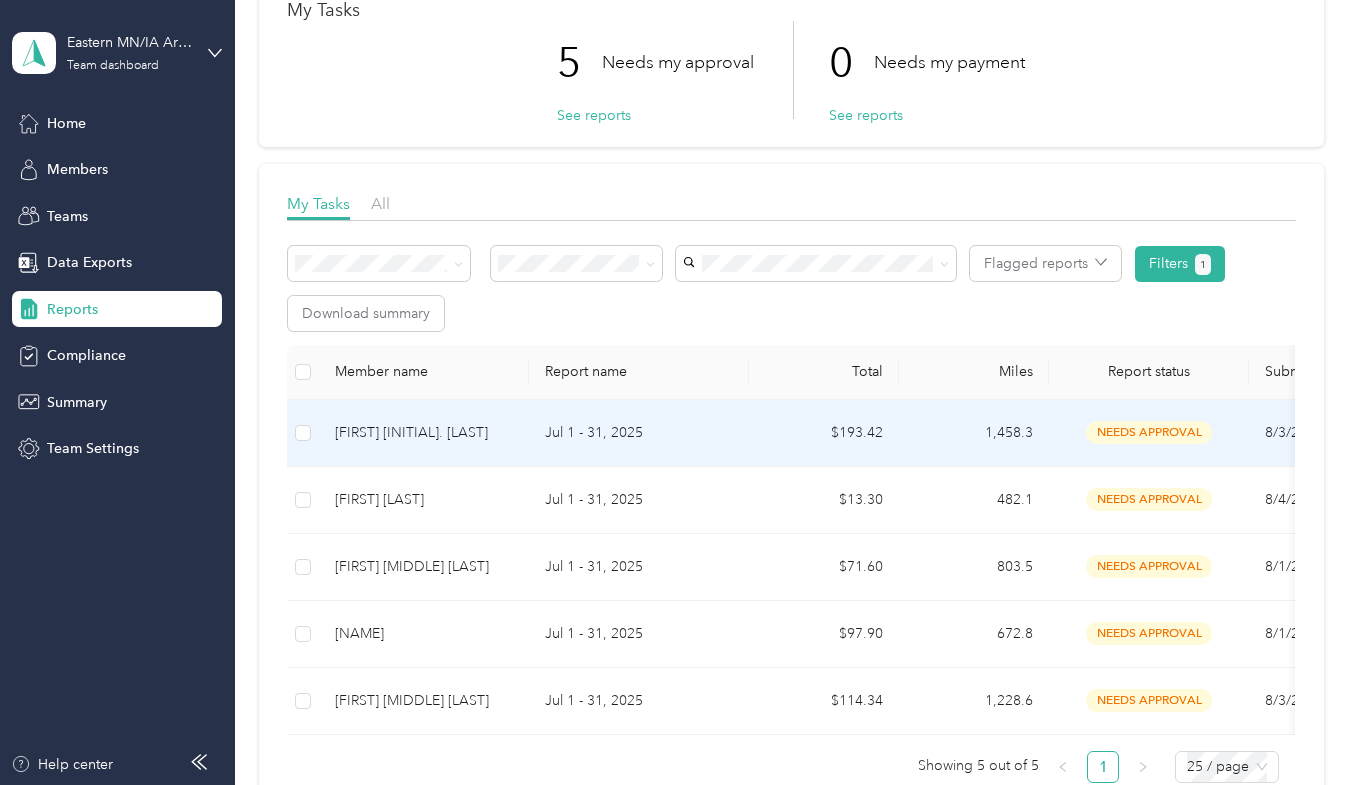 click on "Jul 1 - 31, 2025" at bounding box center [639, 433] 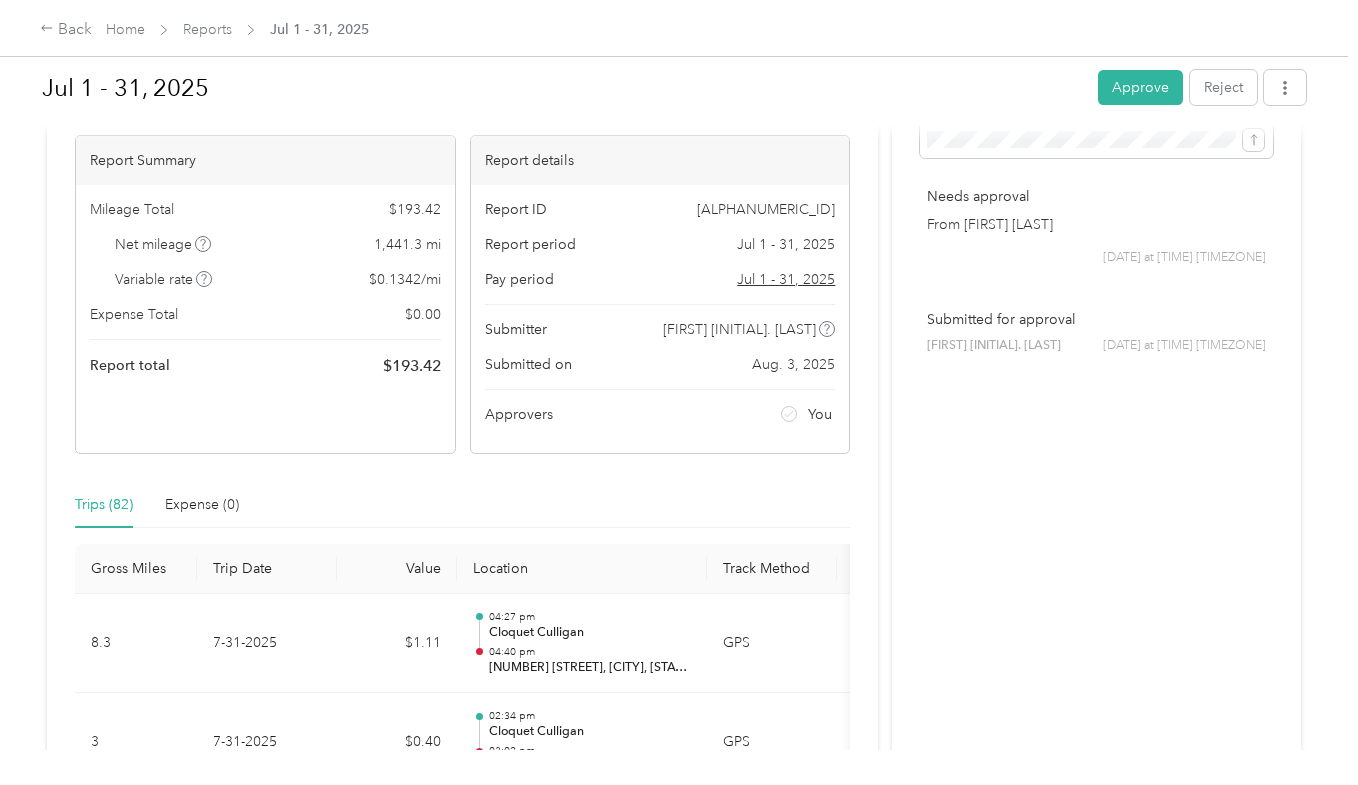 scroll, scrollTop: 0, scrollLeft: 0, axis: both 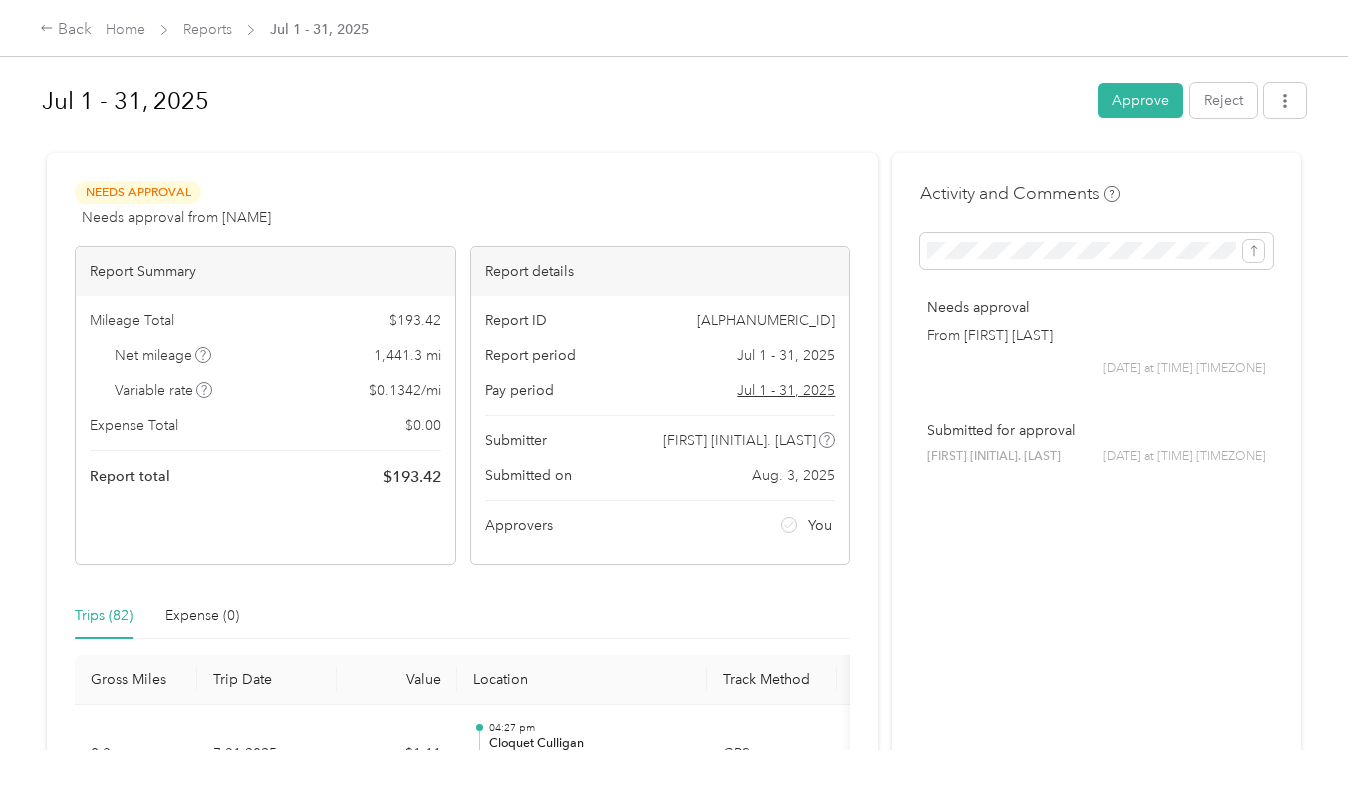 click on "Approve" at bounding box center [1140, 100] 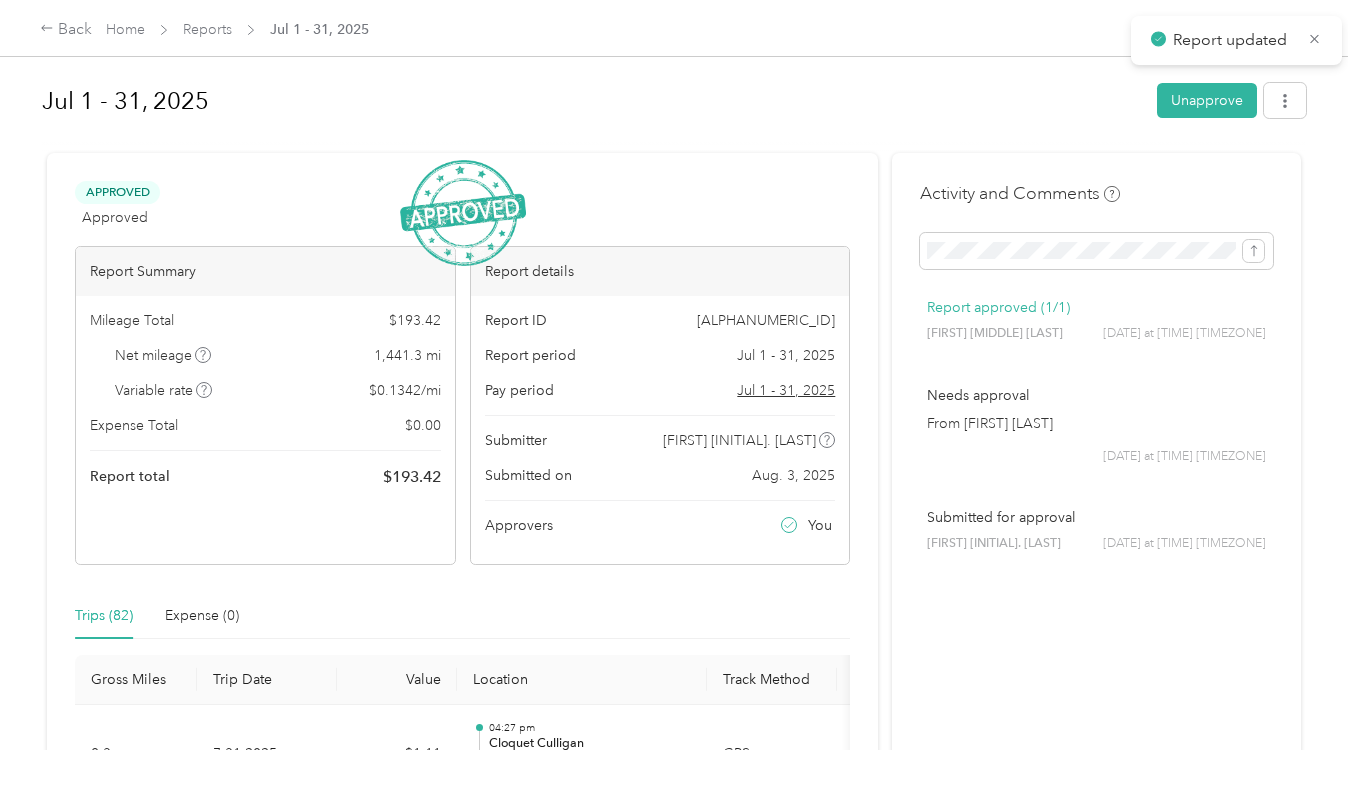 click on "Reports" at bounding box center (207, 29) 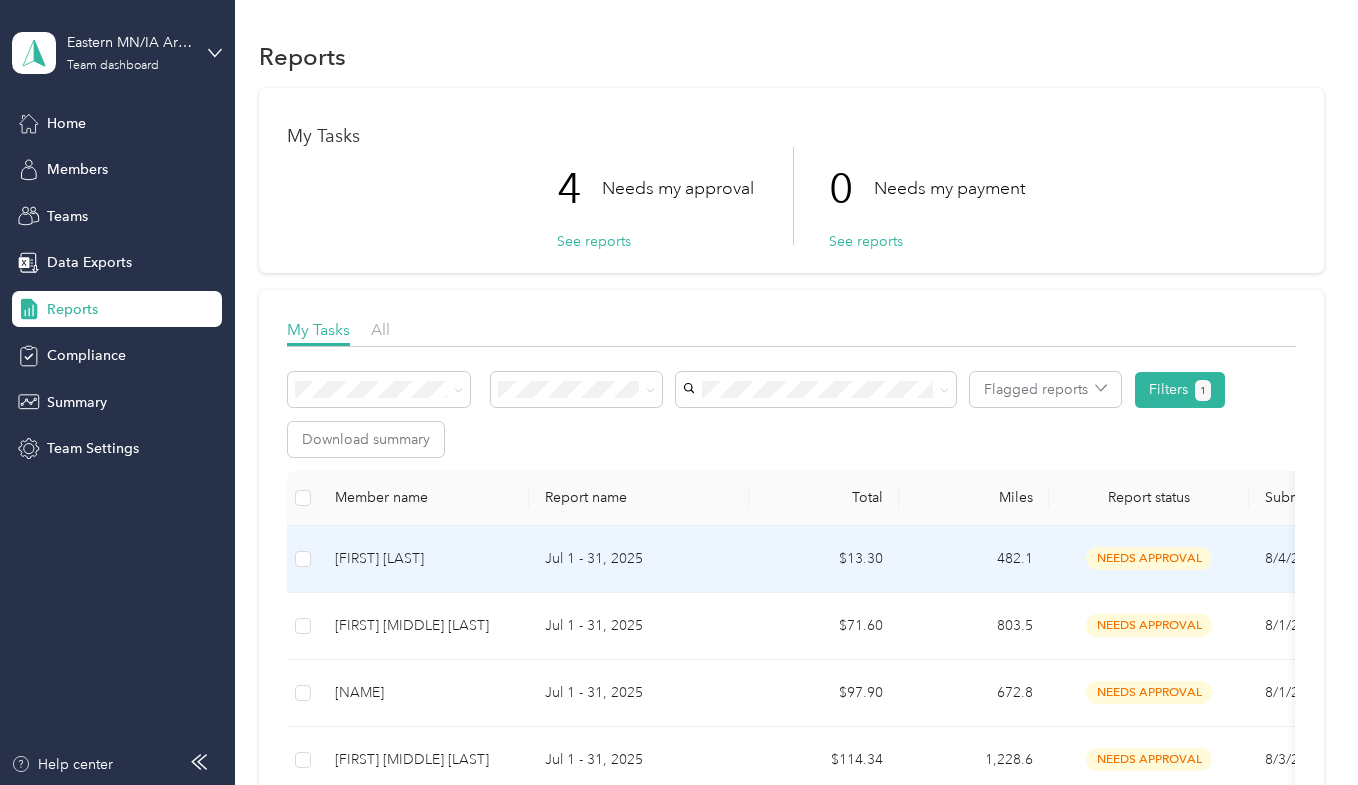 click on "Jul 1 - 31, 2025" at bounding box center [639, 559] 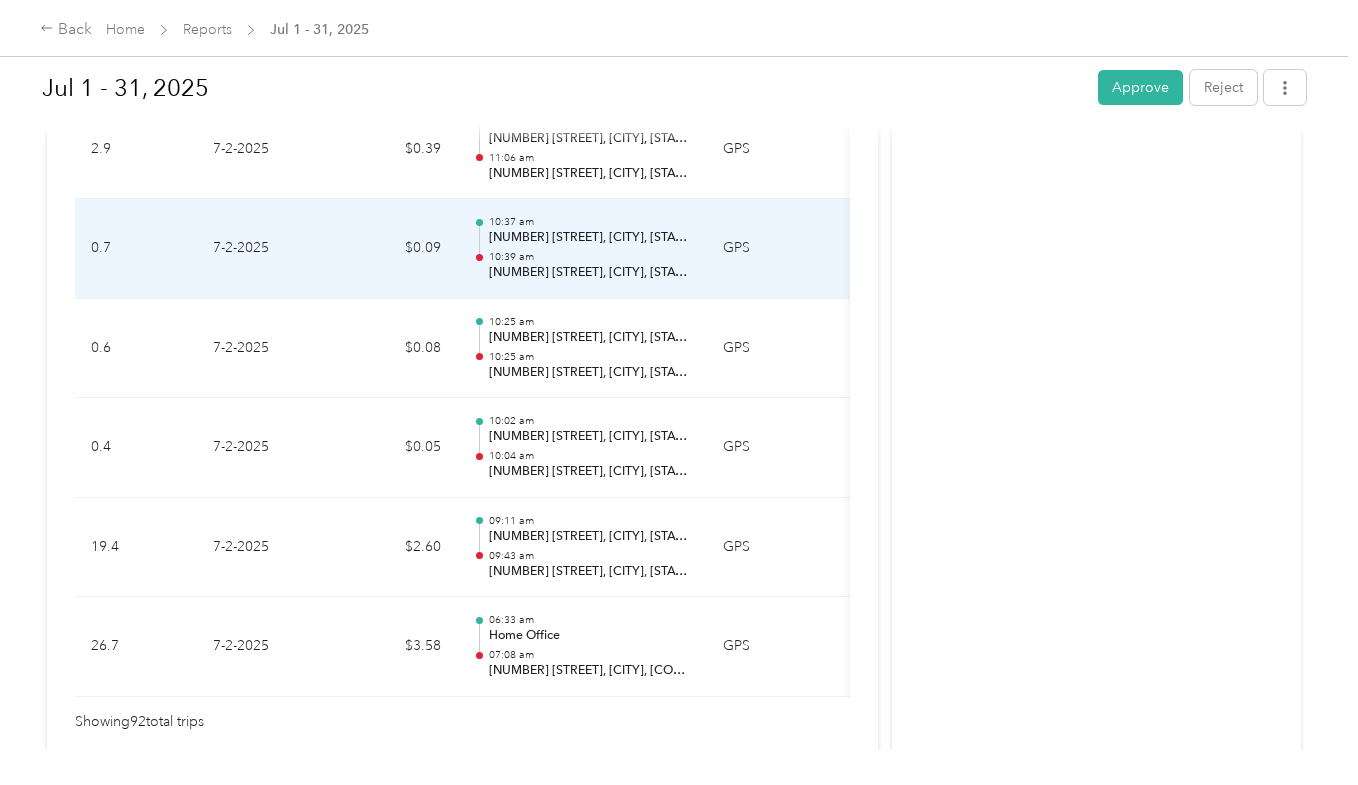 scroll, scrollTop: 9272, scrollLeft: 0, axis: vertical 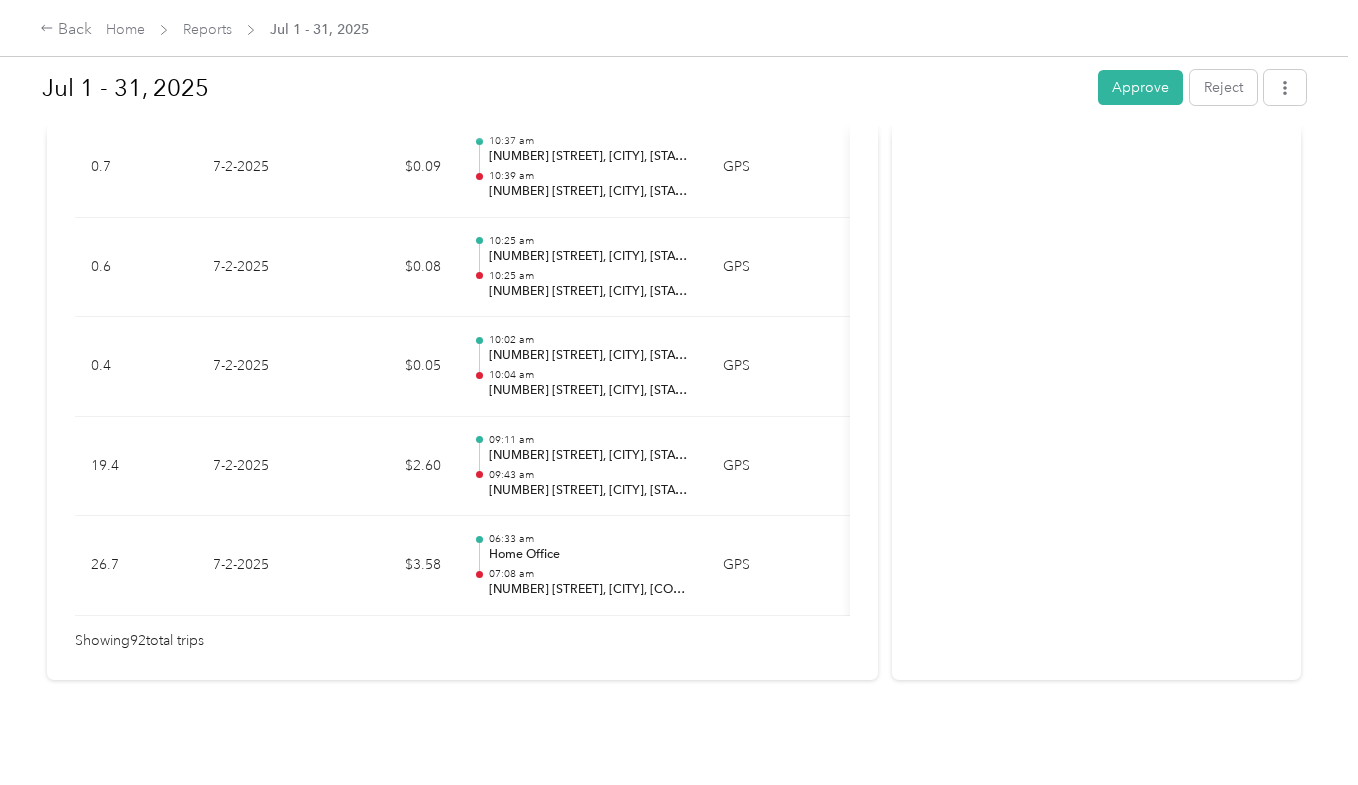 click on "Approve" at bounding box center [1140, 87] 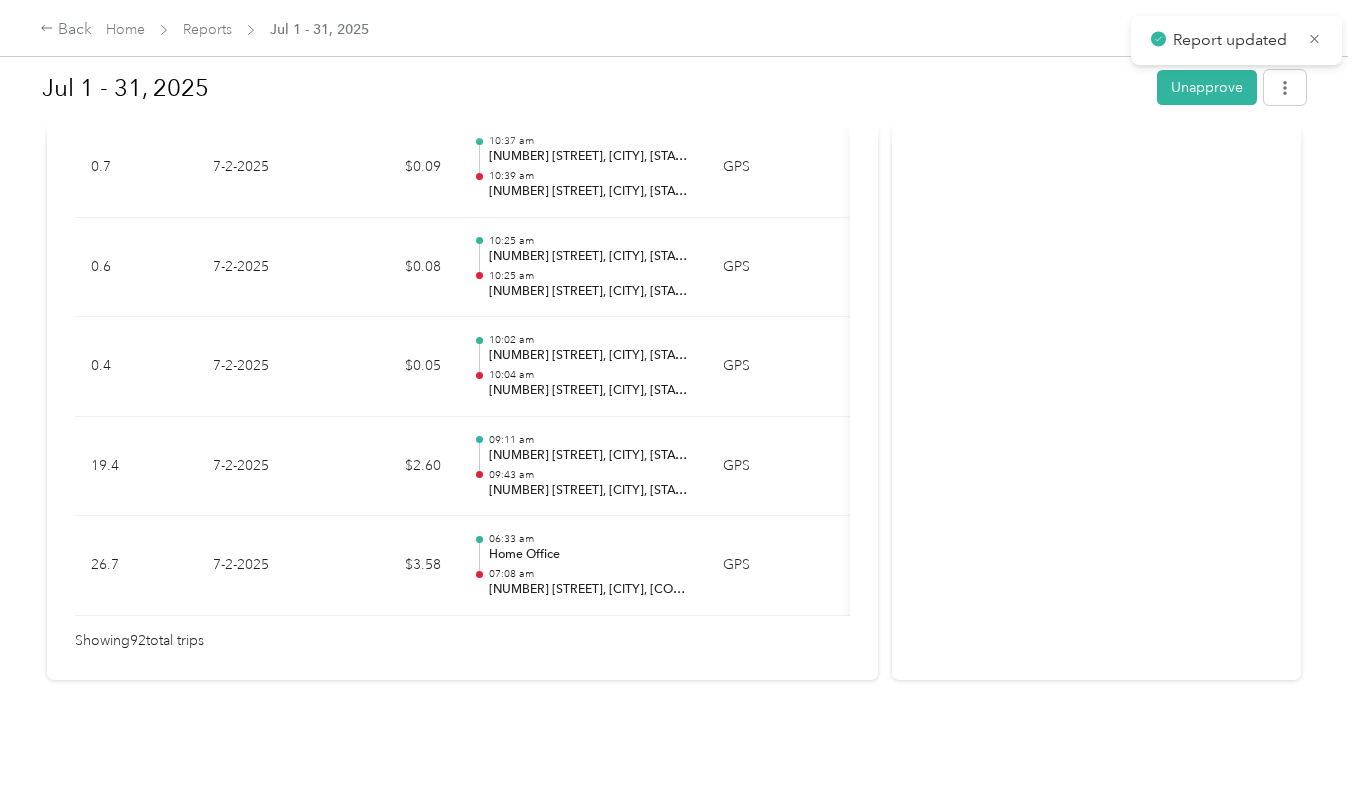 click on "Reports" at bounding box center [207, 29] 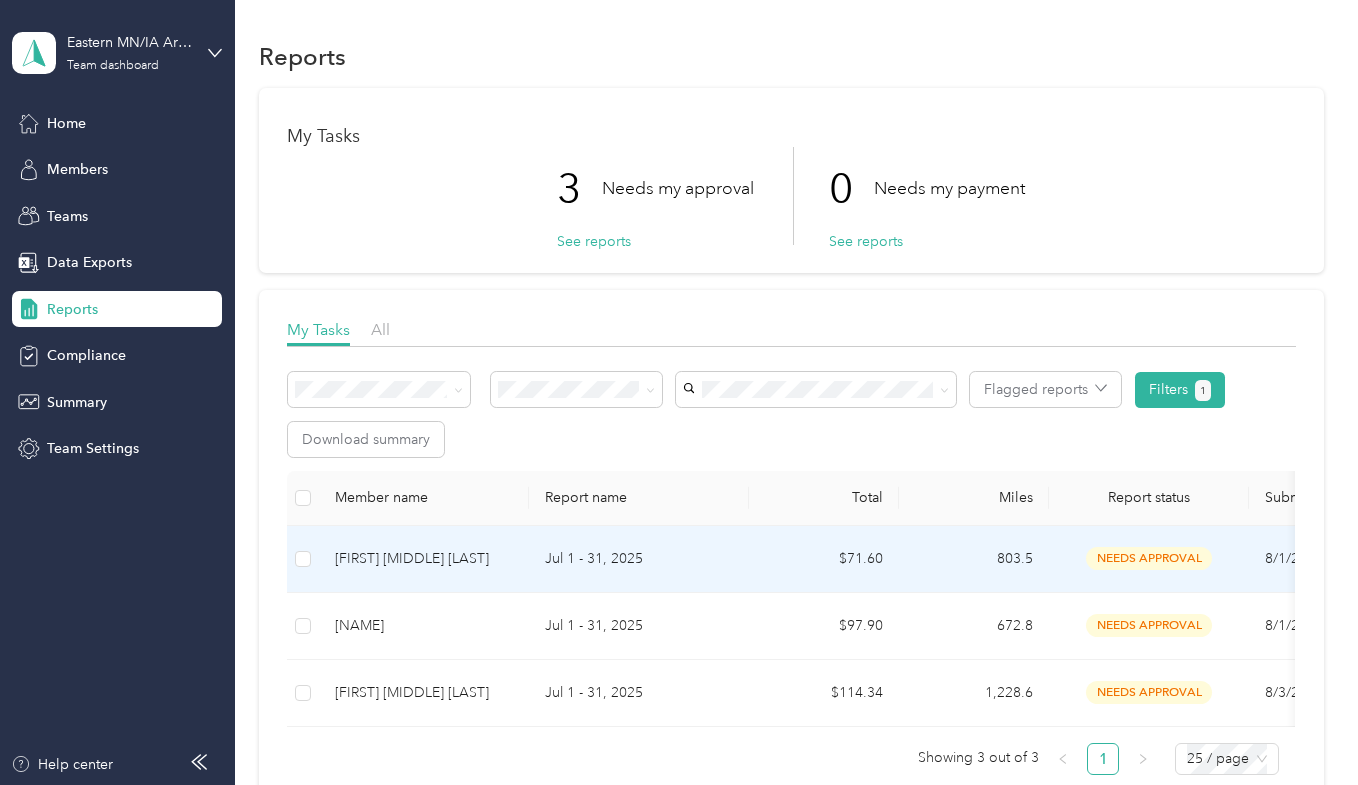 click on "Jul 1 - 31, 2025" at bounding box center [639, 559] 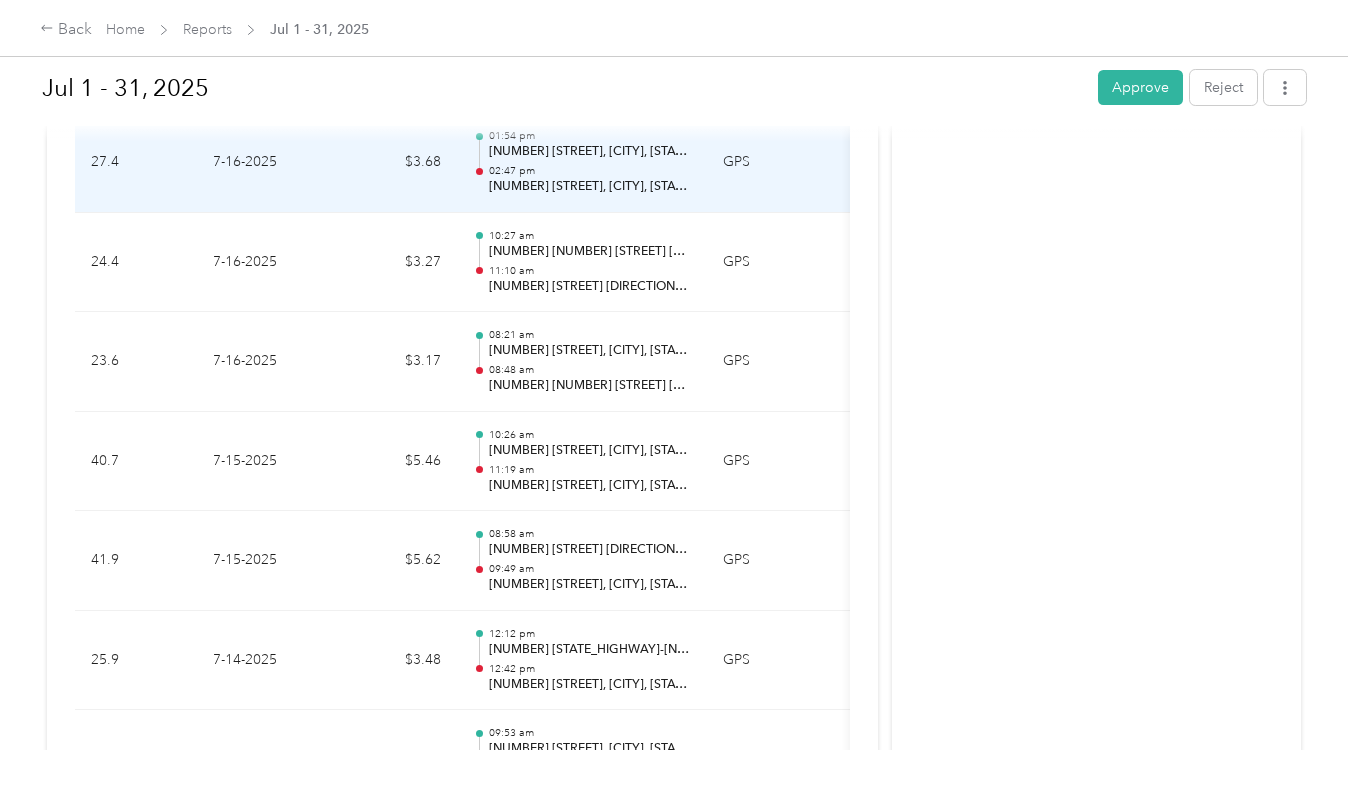 scroll, scrollTop: 1110, scrollLeft: 0, axis: vertical 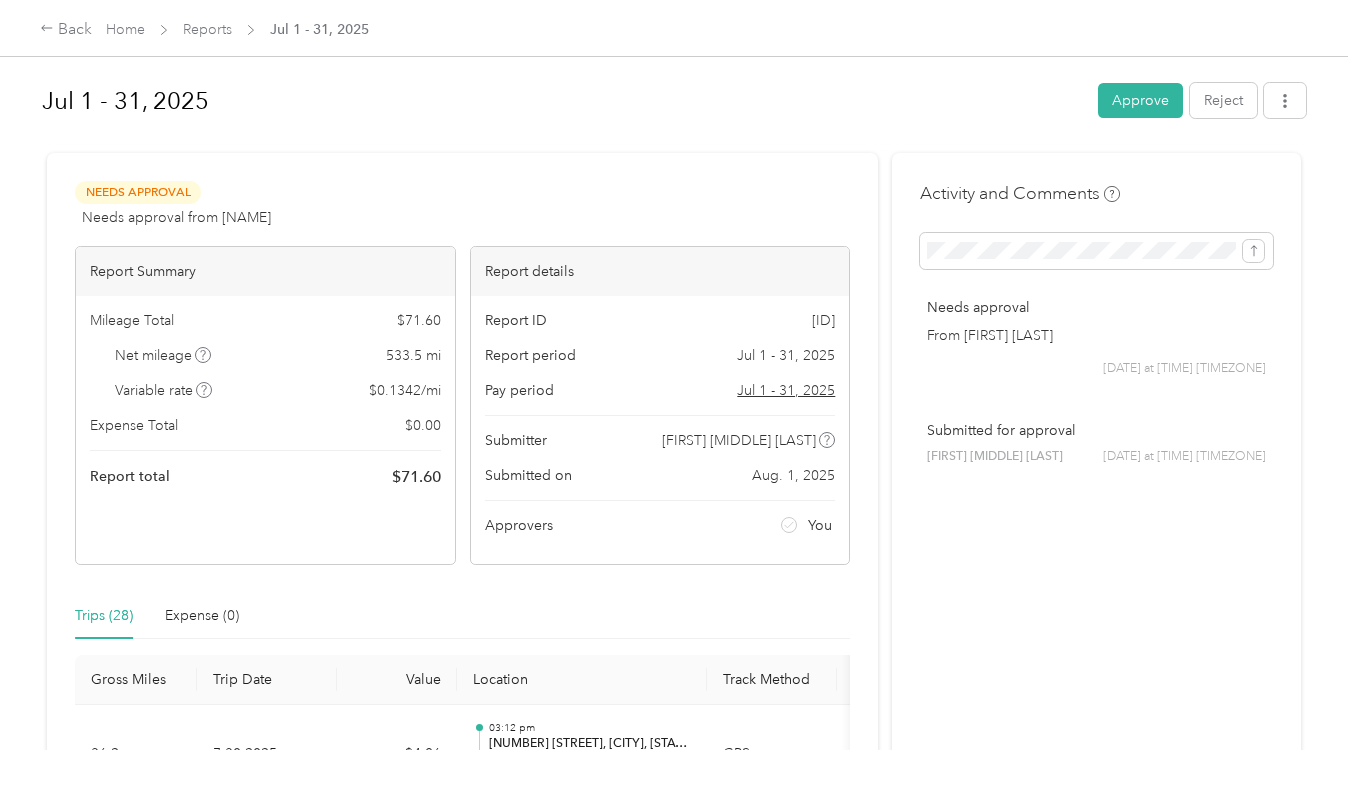 click on "Approve" at bounding box center [1140, 100] 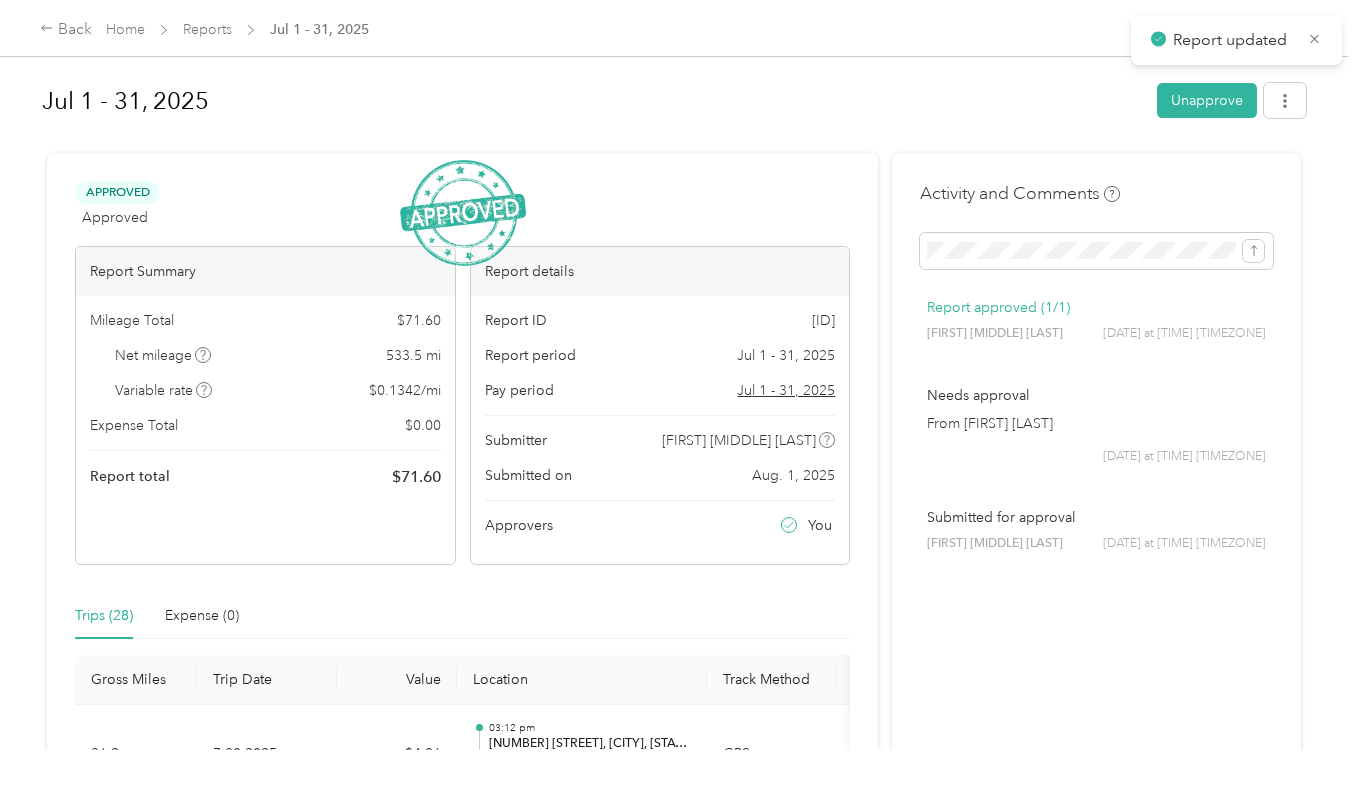 click on "Reports" at bounding box center (207, 29) 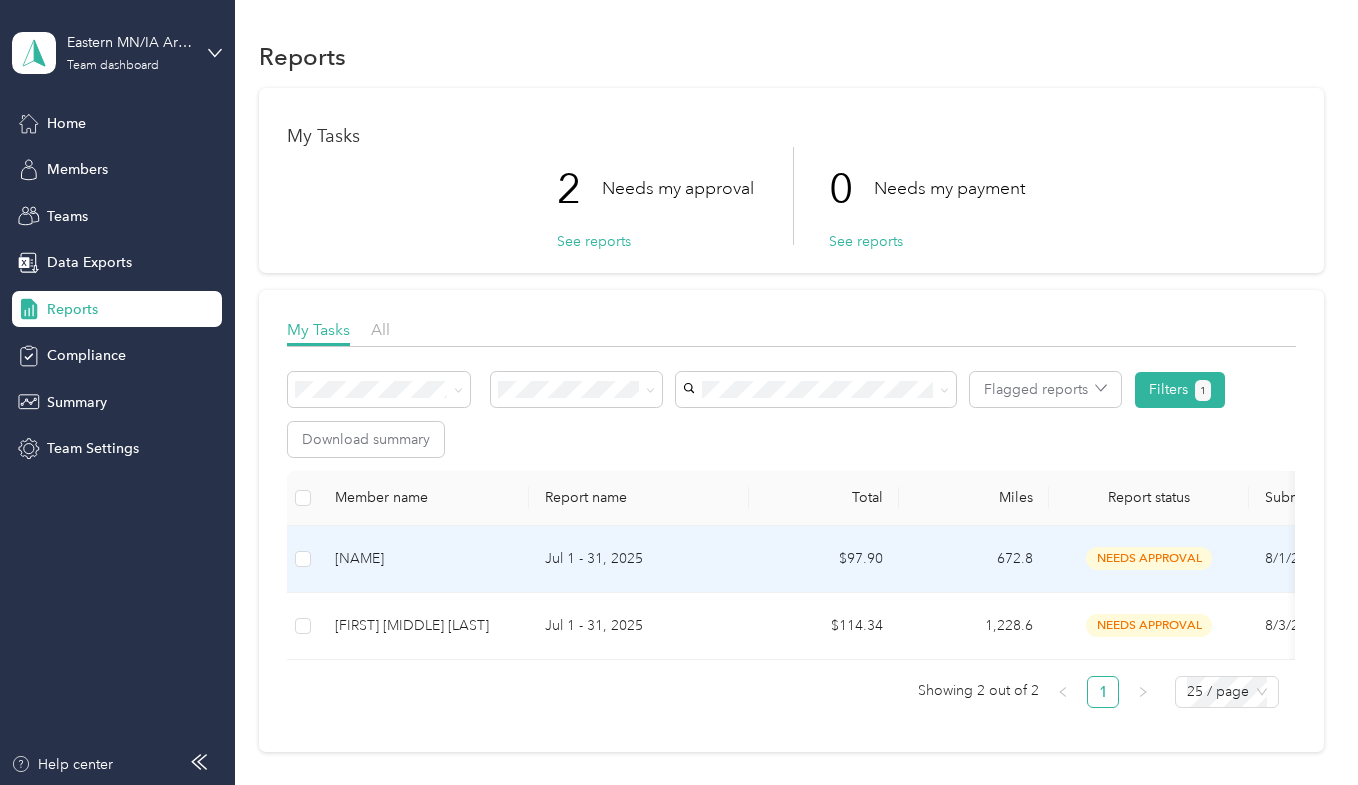 click on "Jul 1 - 31, 2025" at bounding box center [639, 559] 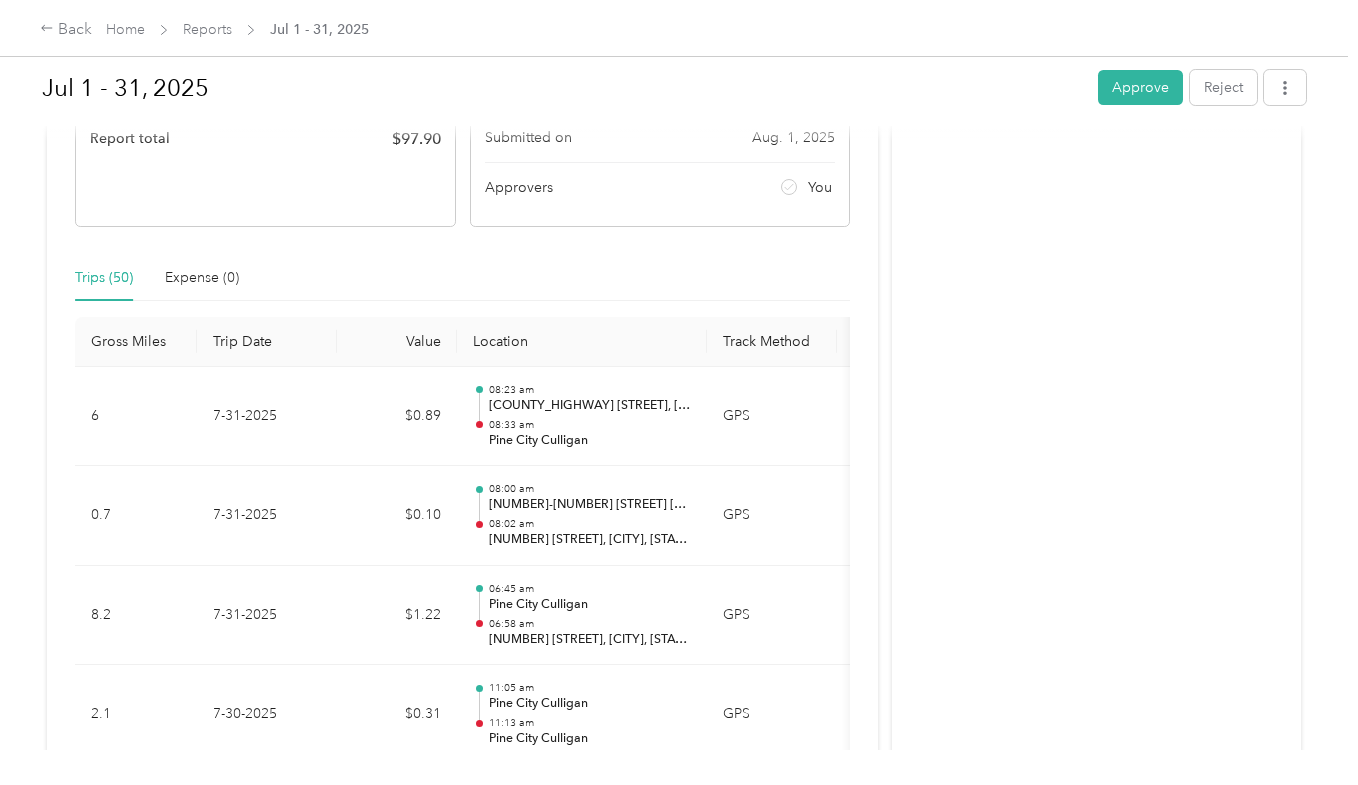 scroll, scrollTop: 337, scrollLeft: 0, axis: vertical 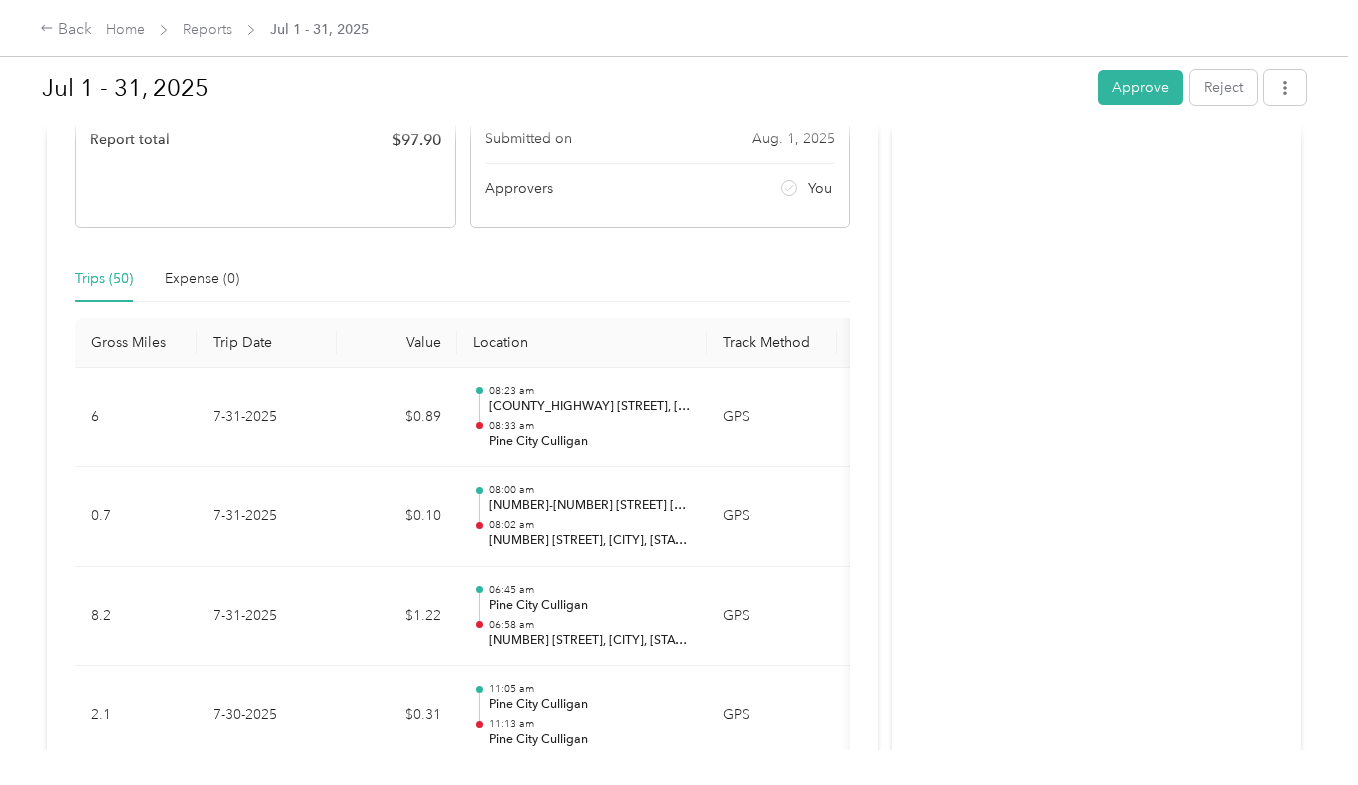 click on "Approve" at bounding box center (1140, 87) 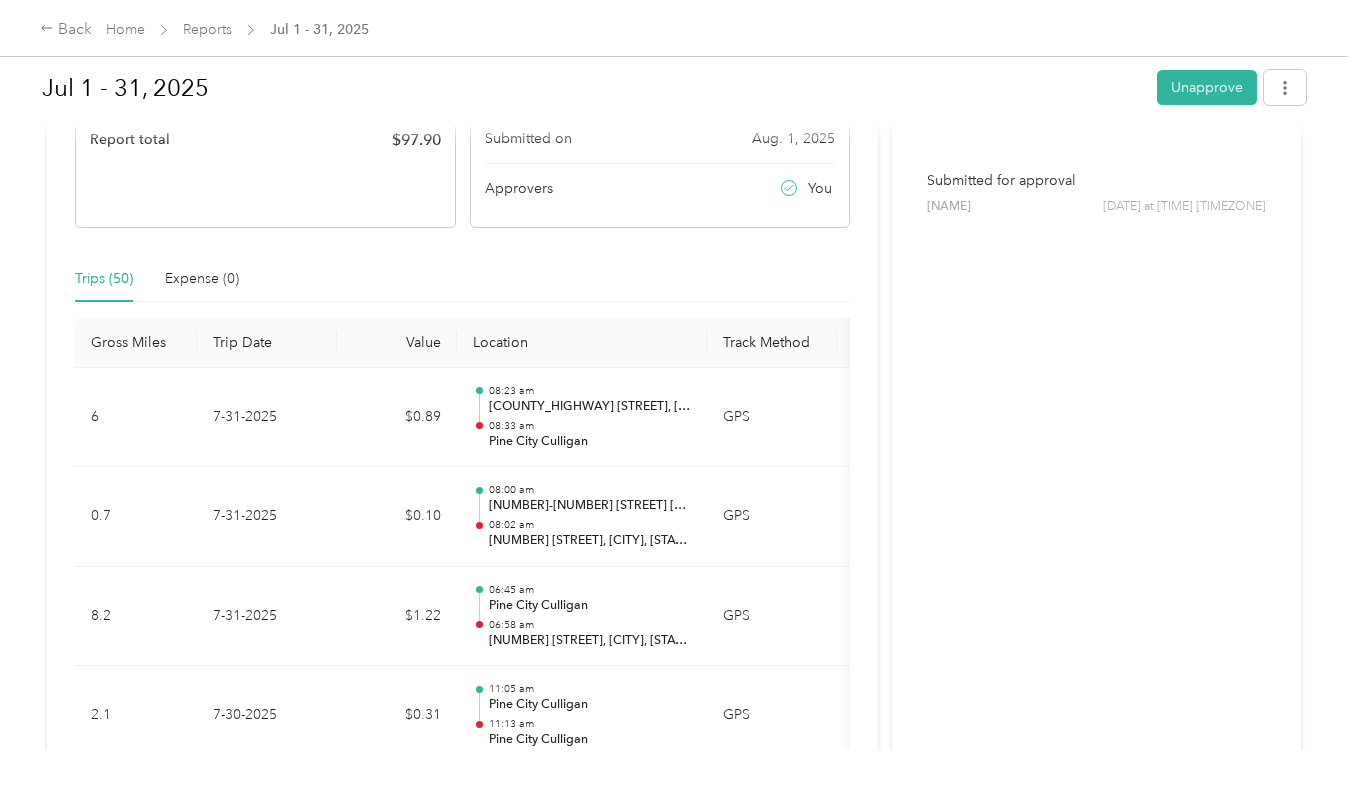 click on "Reports" at bounding box center [207, 29] 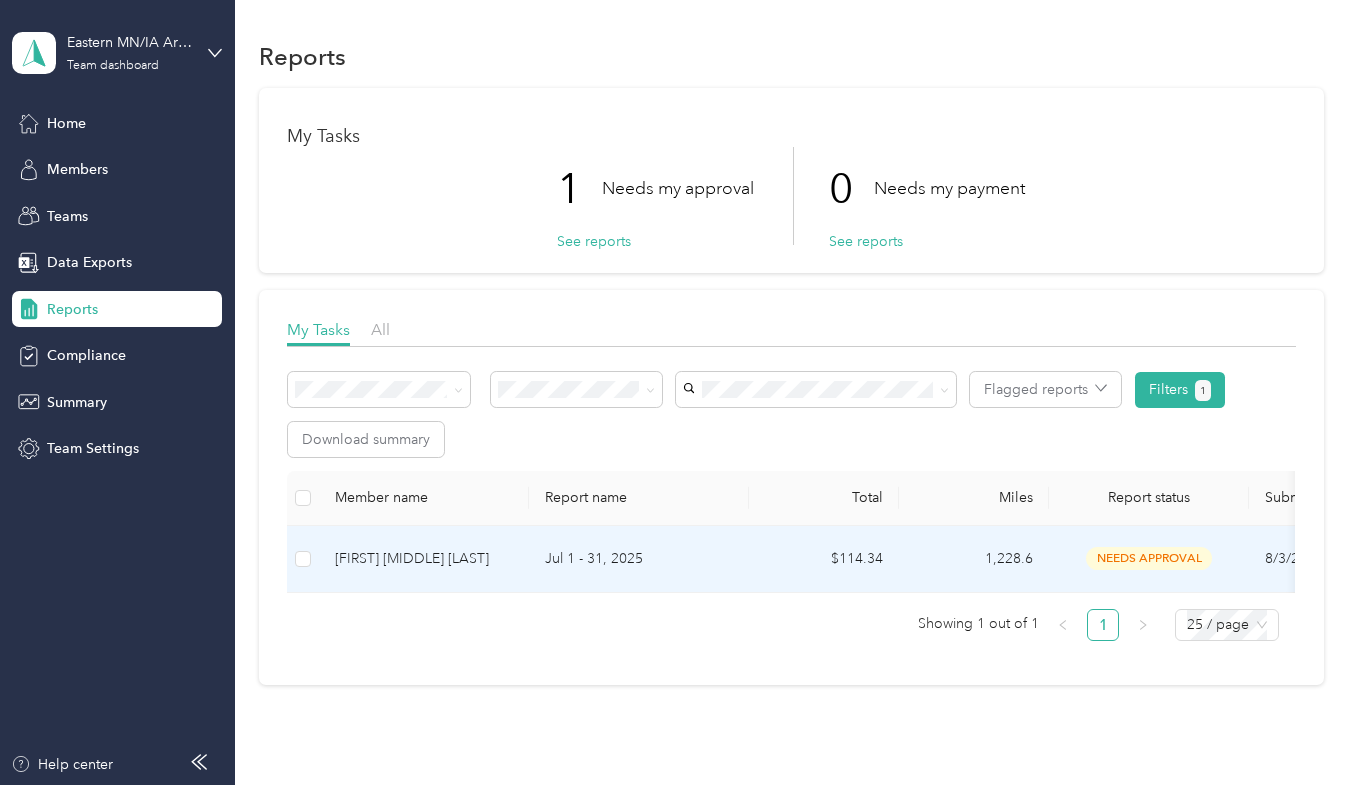 click on "Jul 1 - 31, 2025" at bounding box center [639, 559] 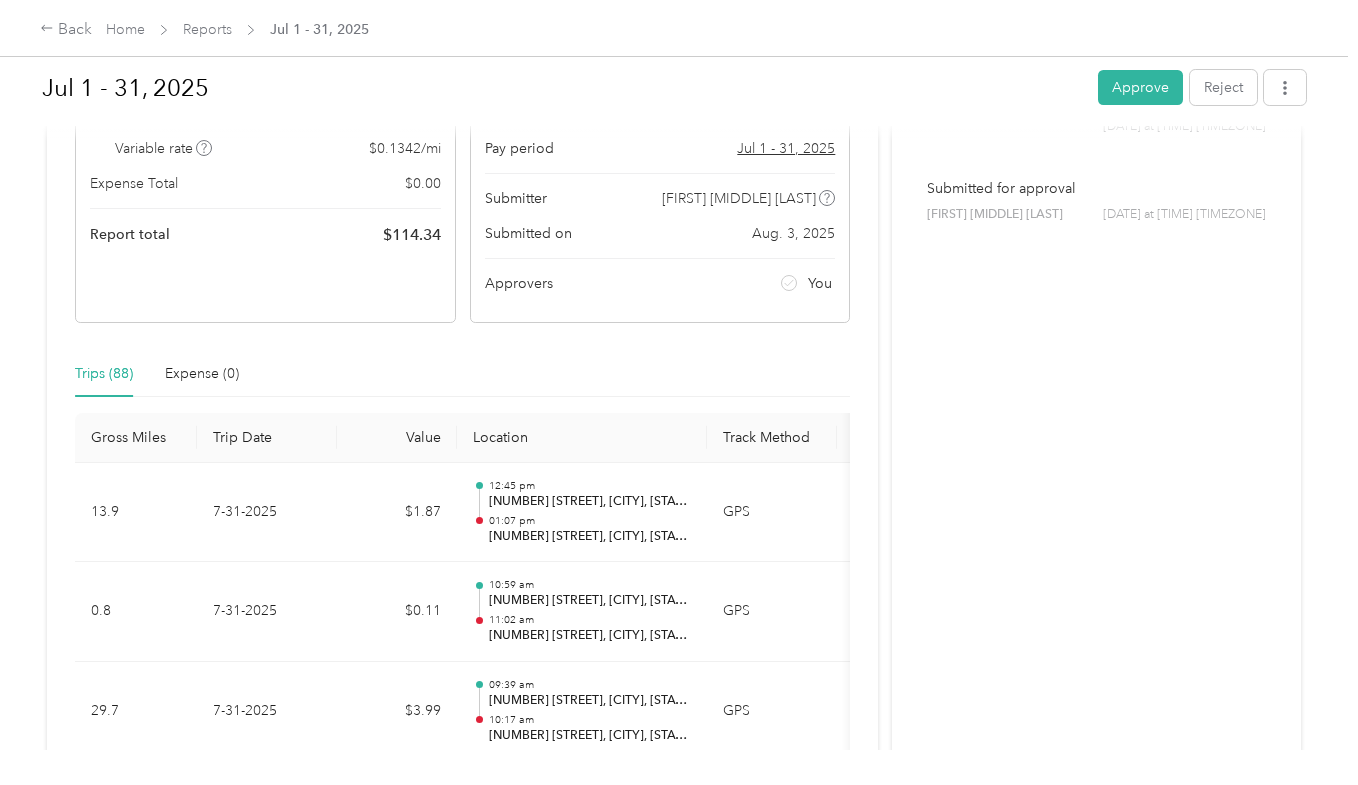 scroll, scrollTop: 240, scrollLeft: 0, axis: vertical 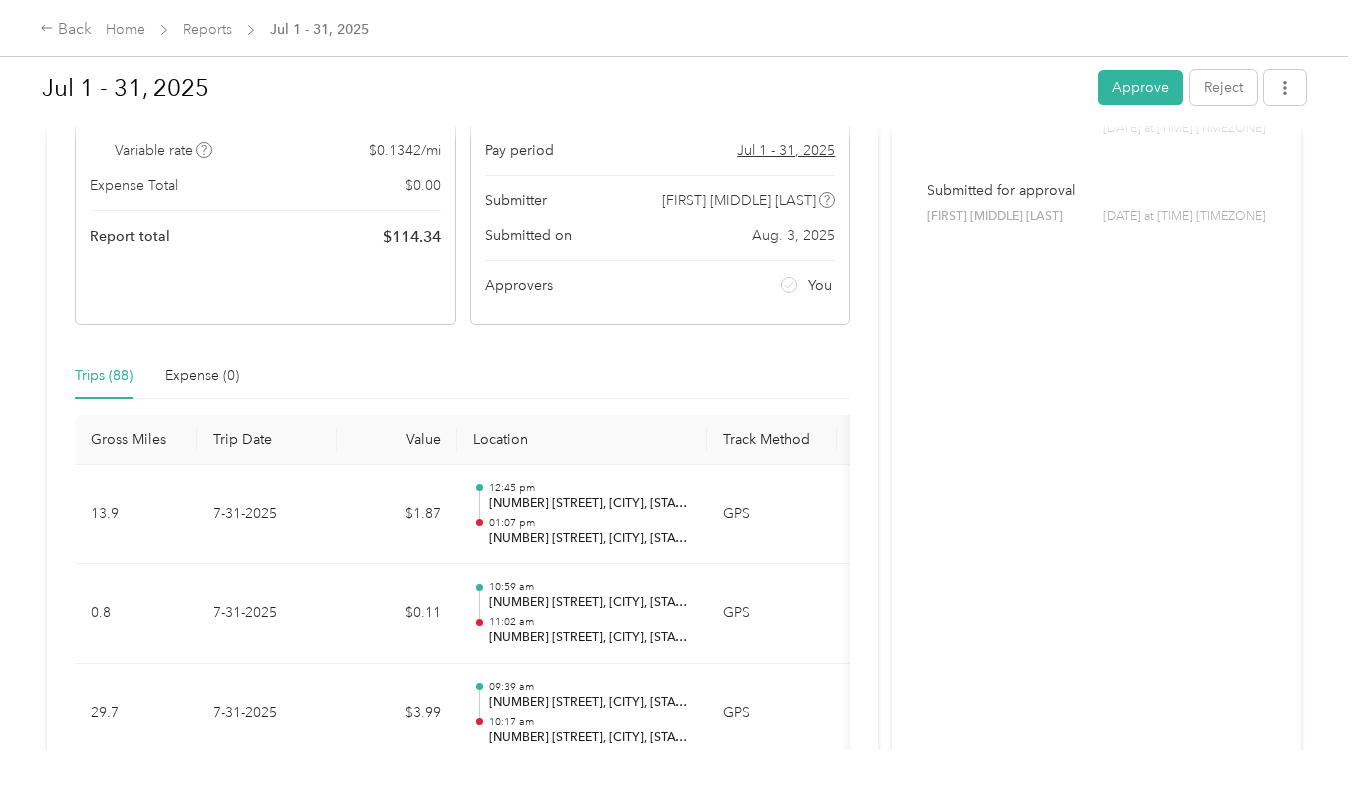 click on "Approve" at bounding box center [1140, 87] 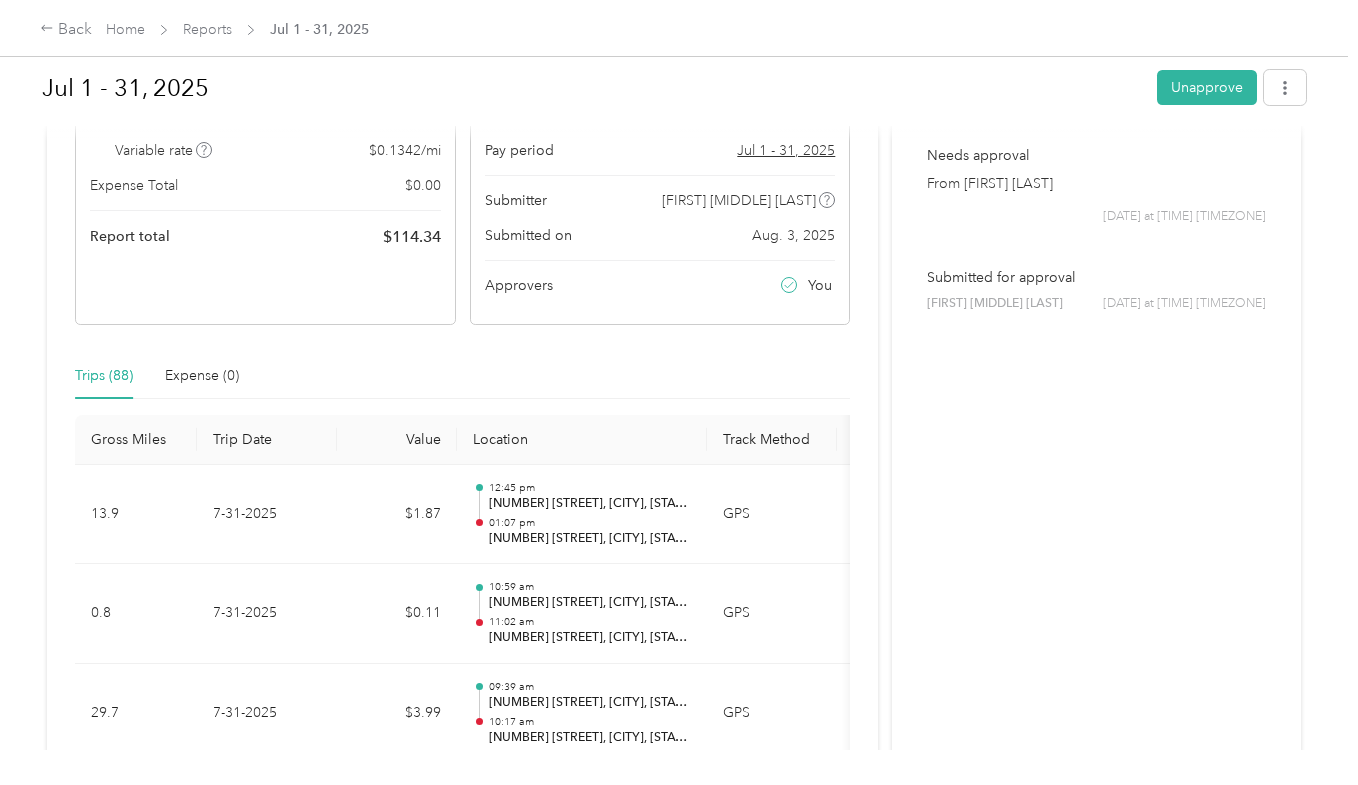 click on "Reports" at bounding box center [207, 29] 